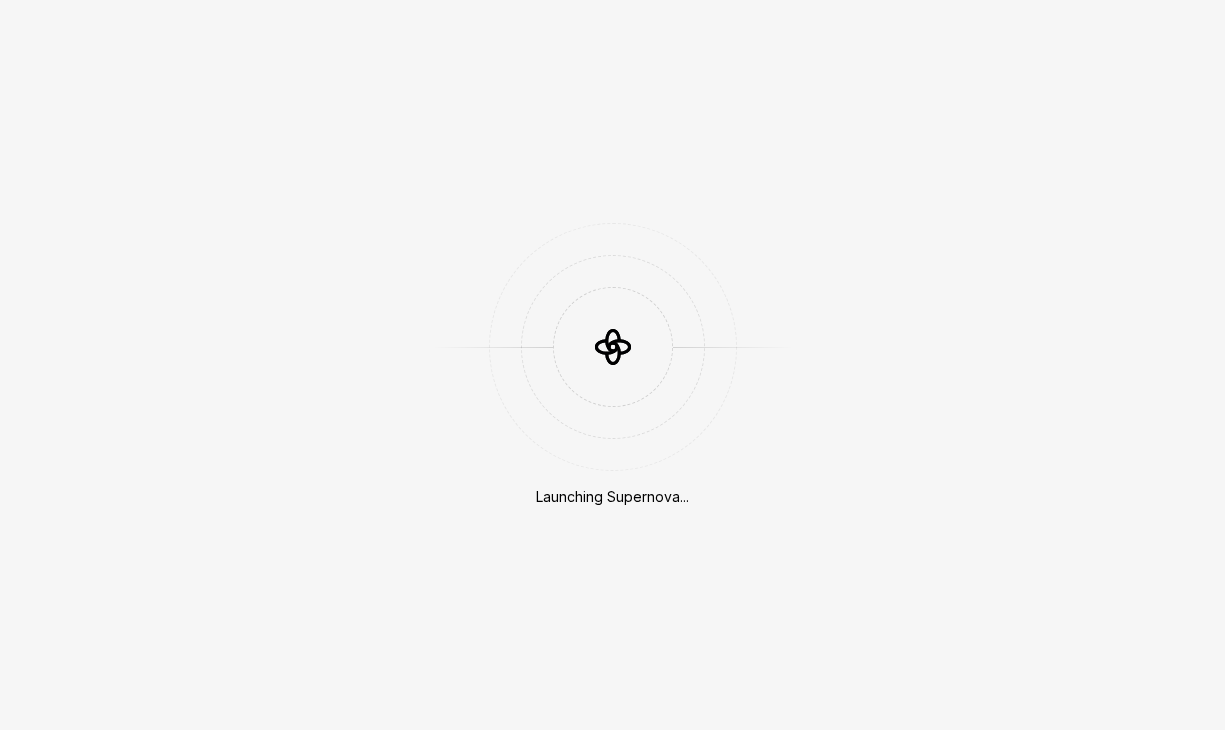 scroll, scrollTop: 0, scrollLeft: 0, axis: both 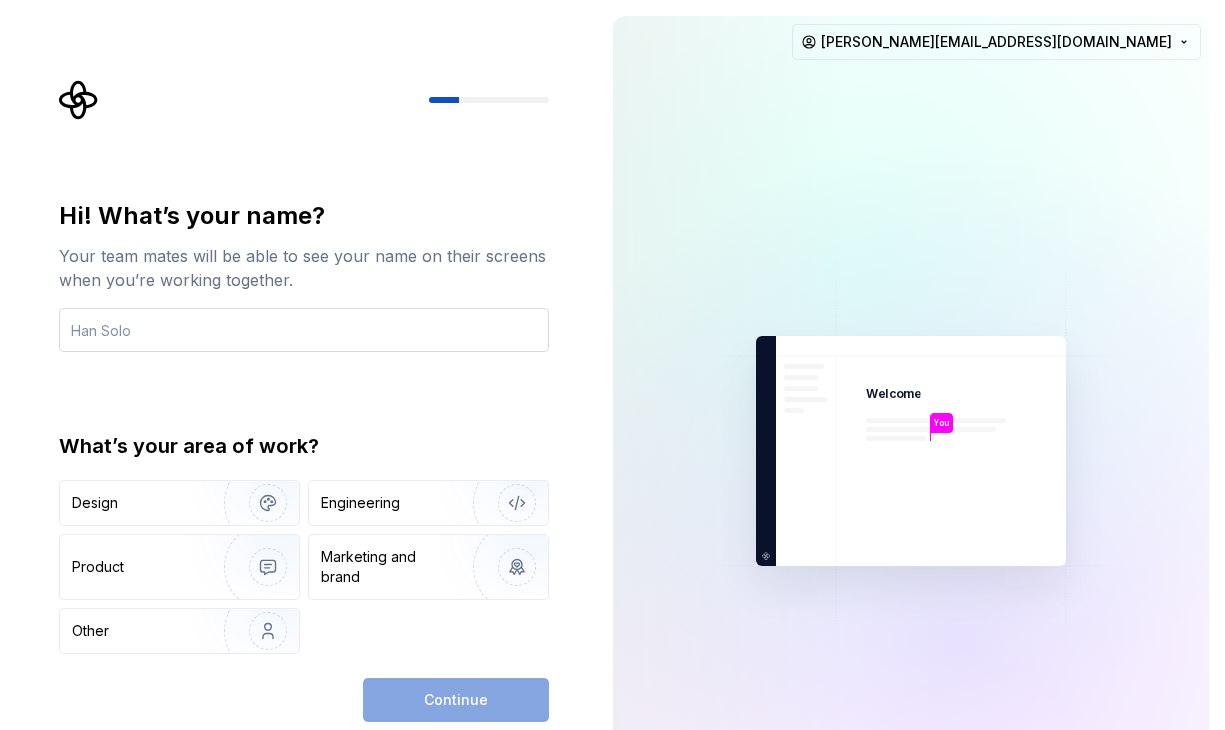 click at bounding box center (304, 330) 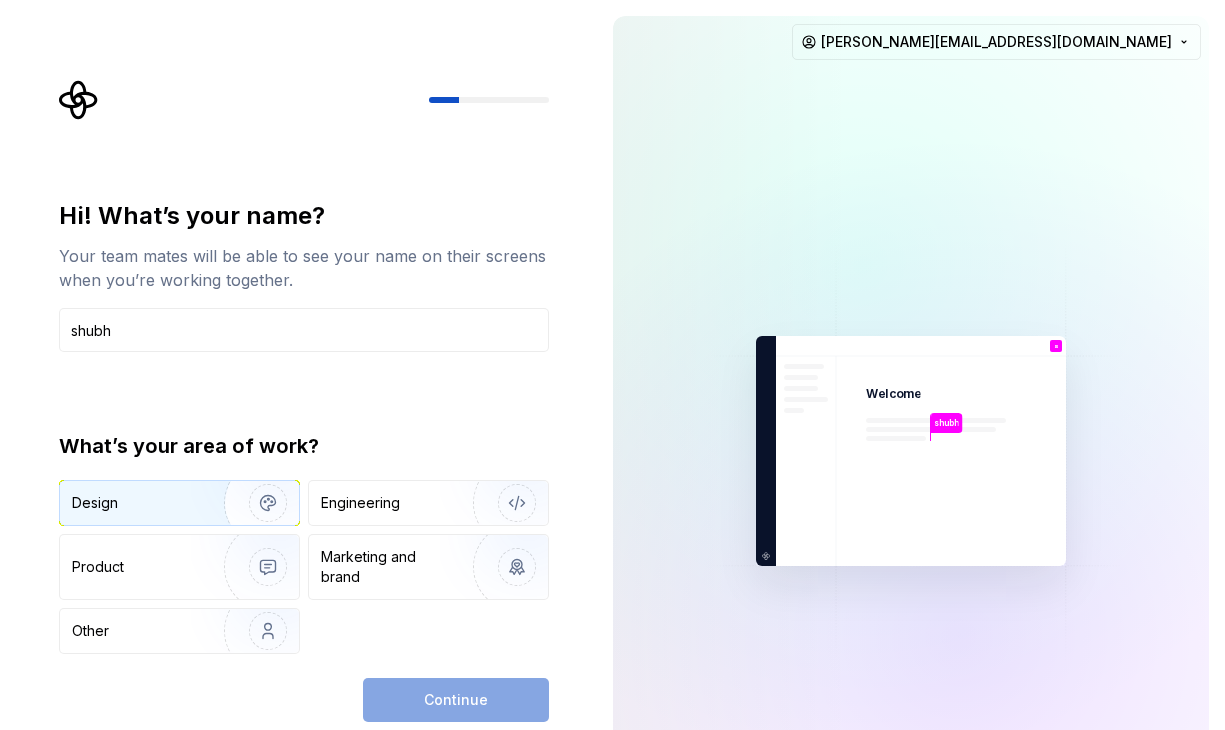 type on "shubh" 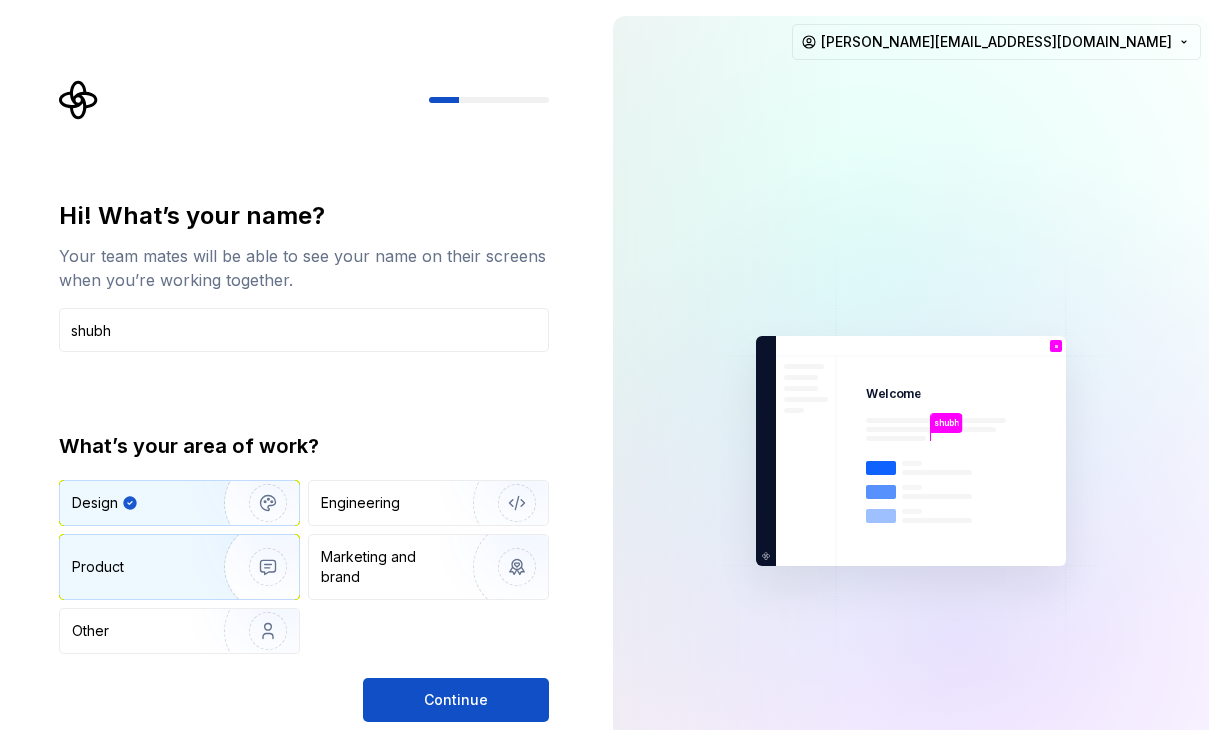 drag, startPoint x: 171, startPoint y: 554, endPoint x: 202, endPoint y: 598, distance: 53.823788 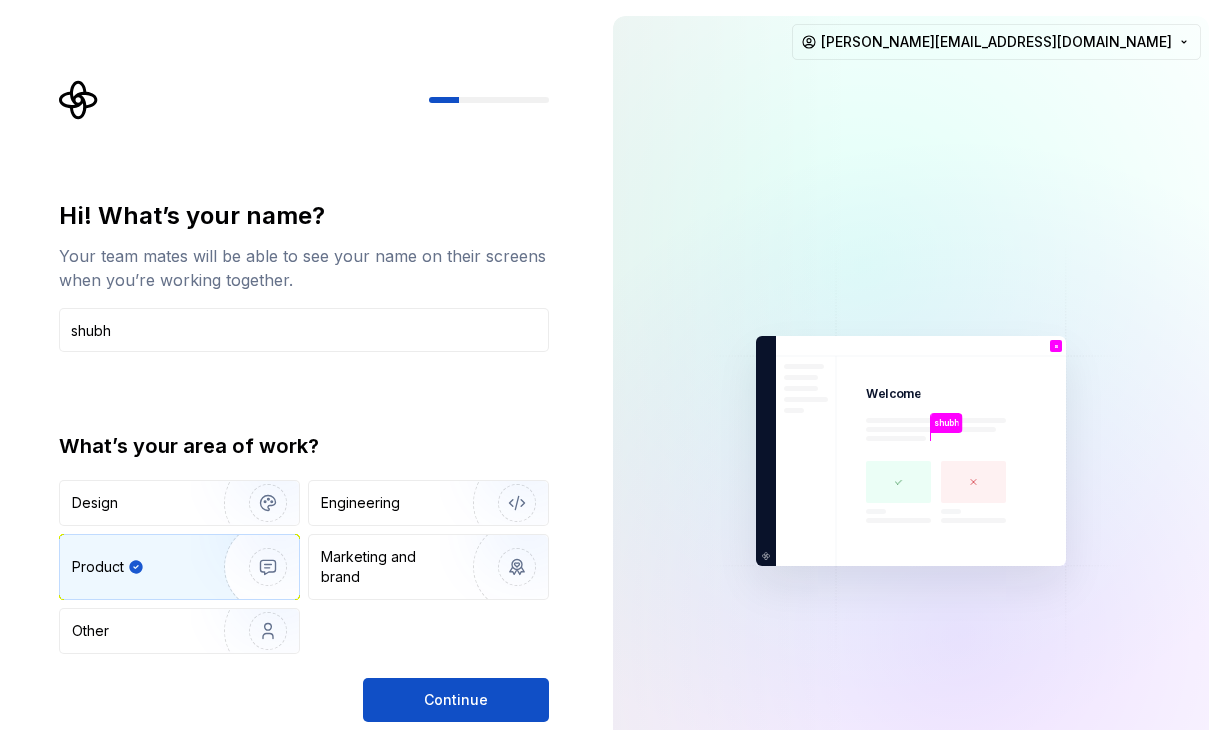 click on "Continue" at bounding box center (456, 700) 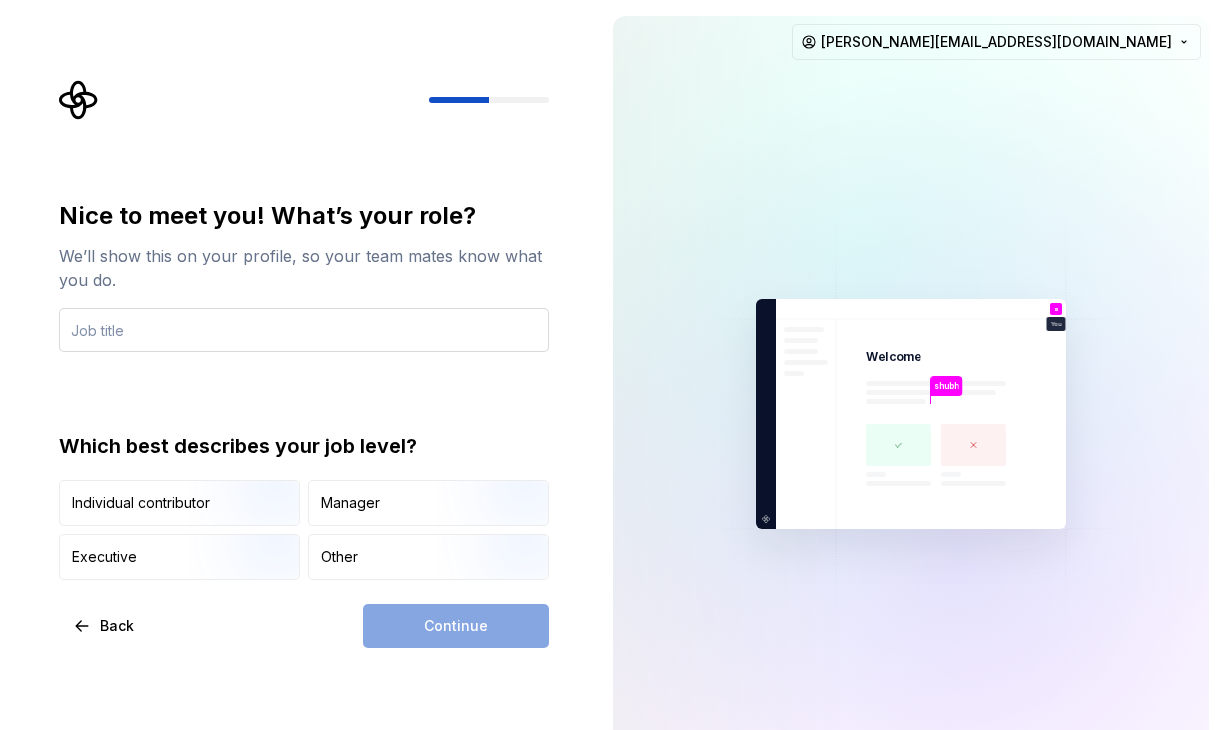 click at bounding box center (304, 330) 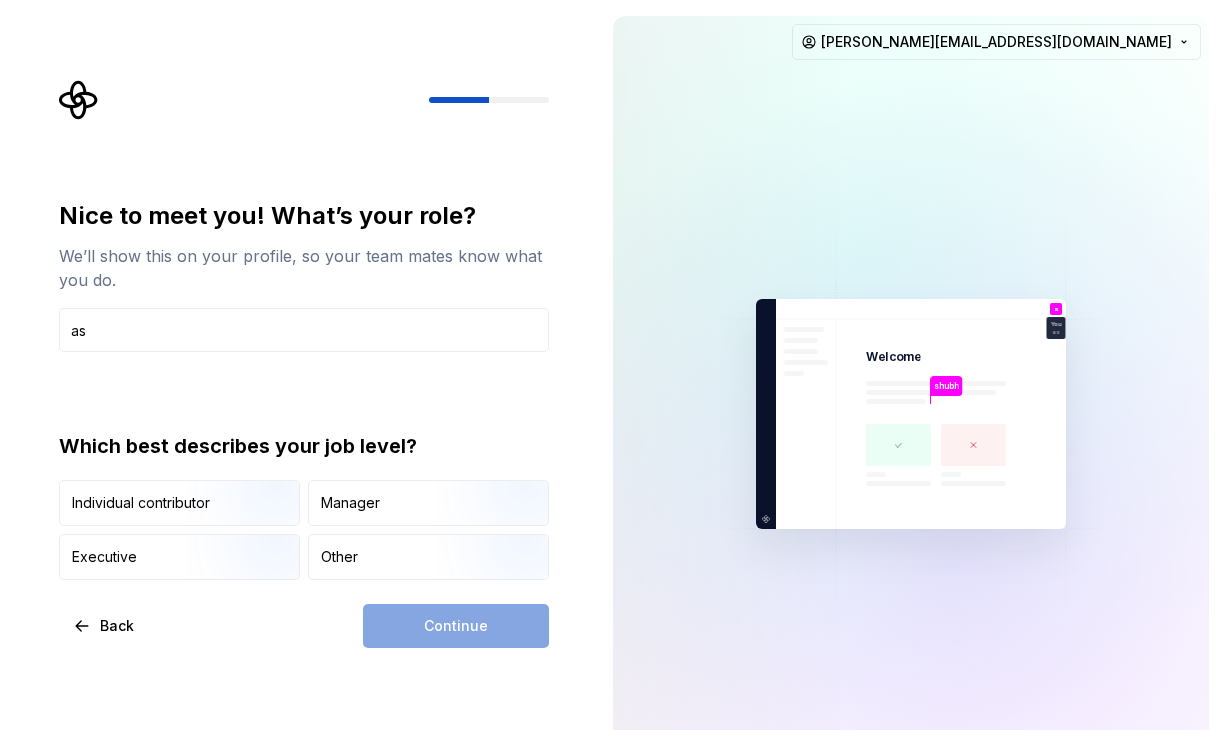 type on "a" 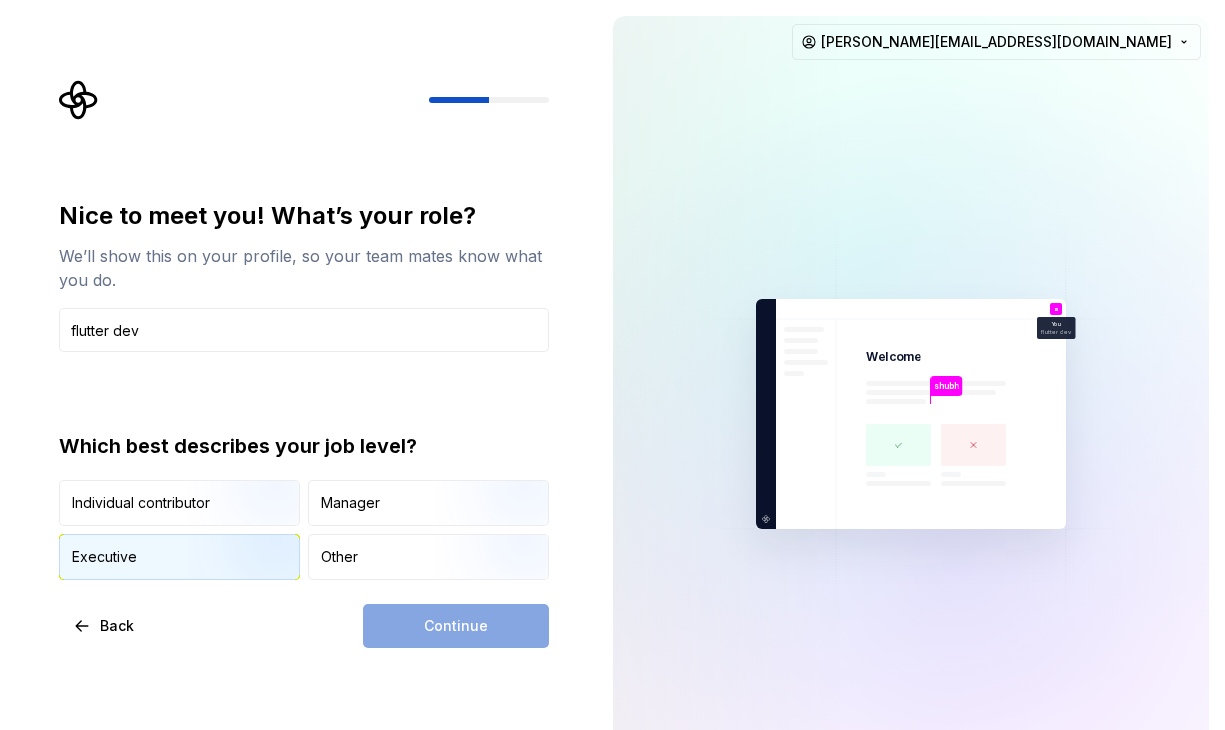 type on "flutter dev" 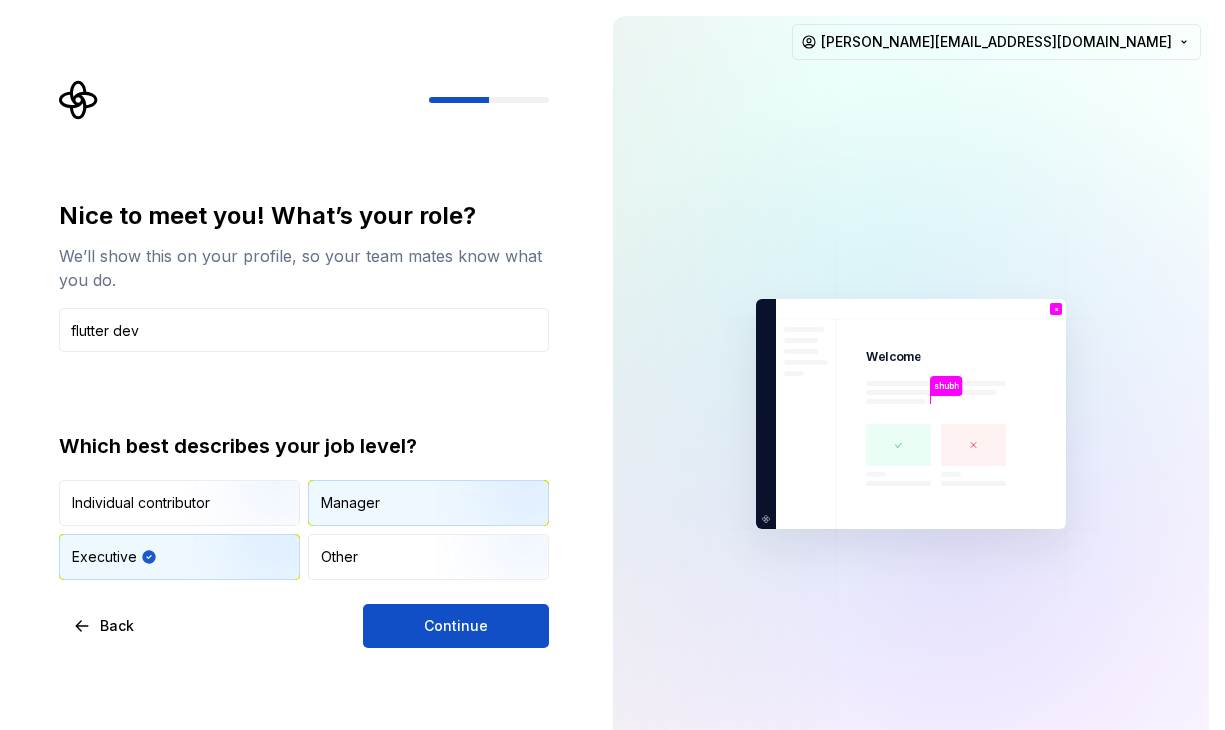 click on "Manager" at bounding box center [350, 503] 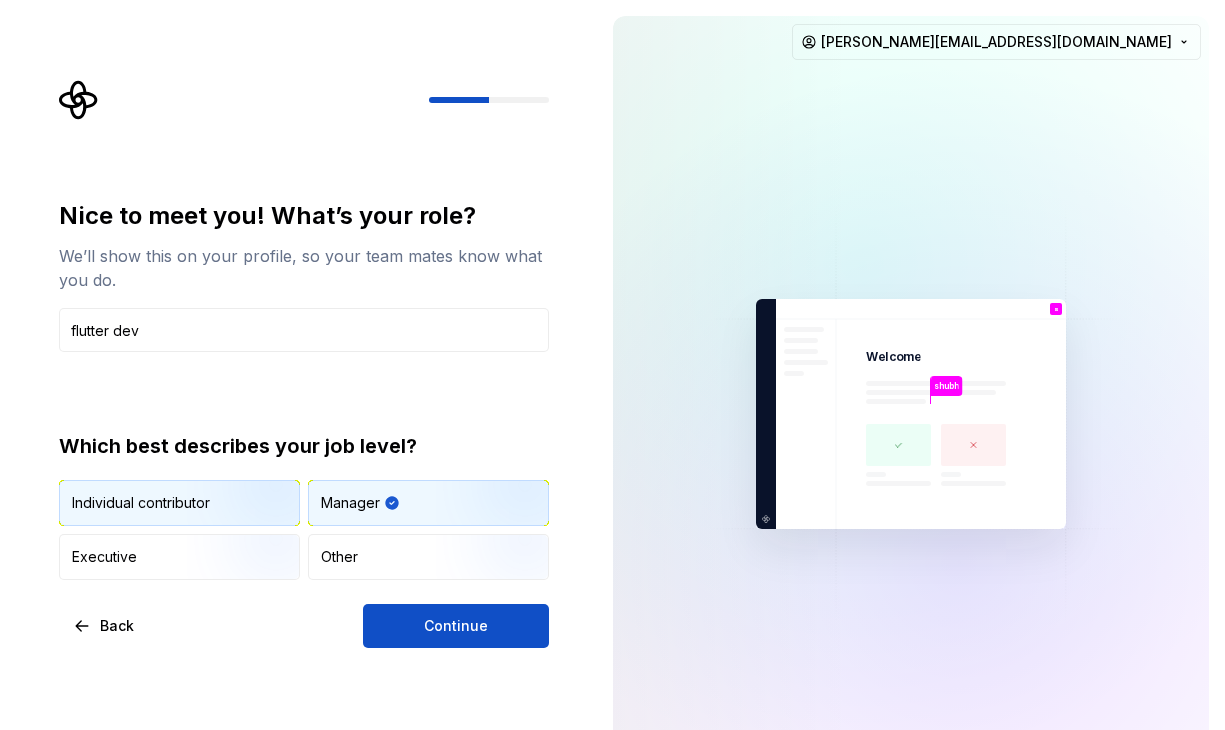 click on "Individual contributor" at bounding box center [141, 503] 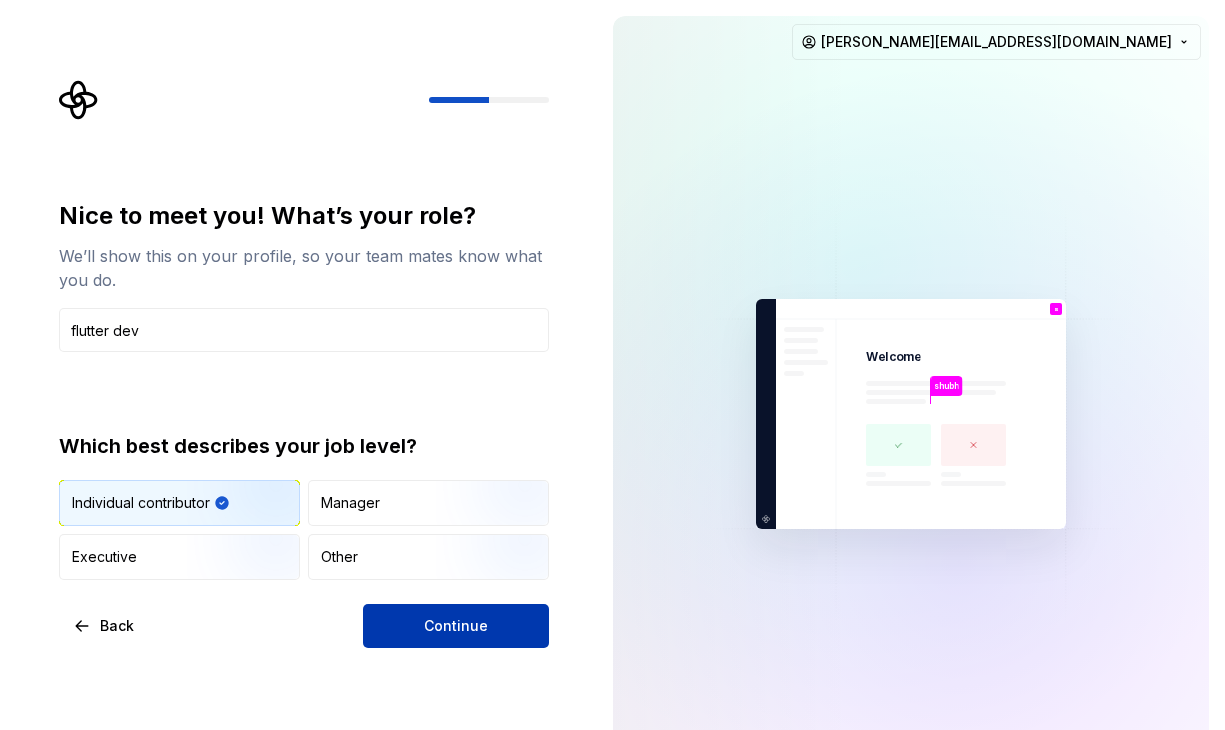click on "Continue" at bounding box center [456, 626] 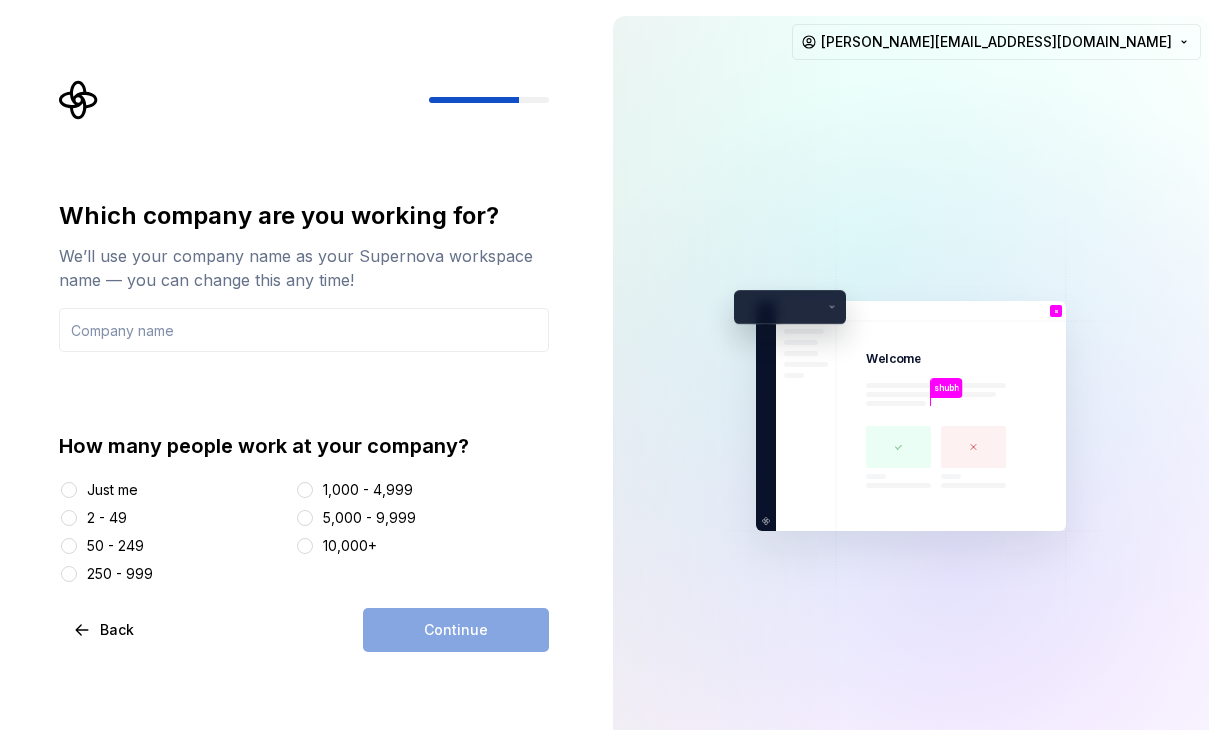 click on "Just me" at bounding box center [112, 490] 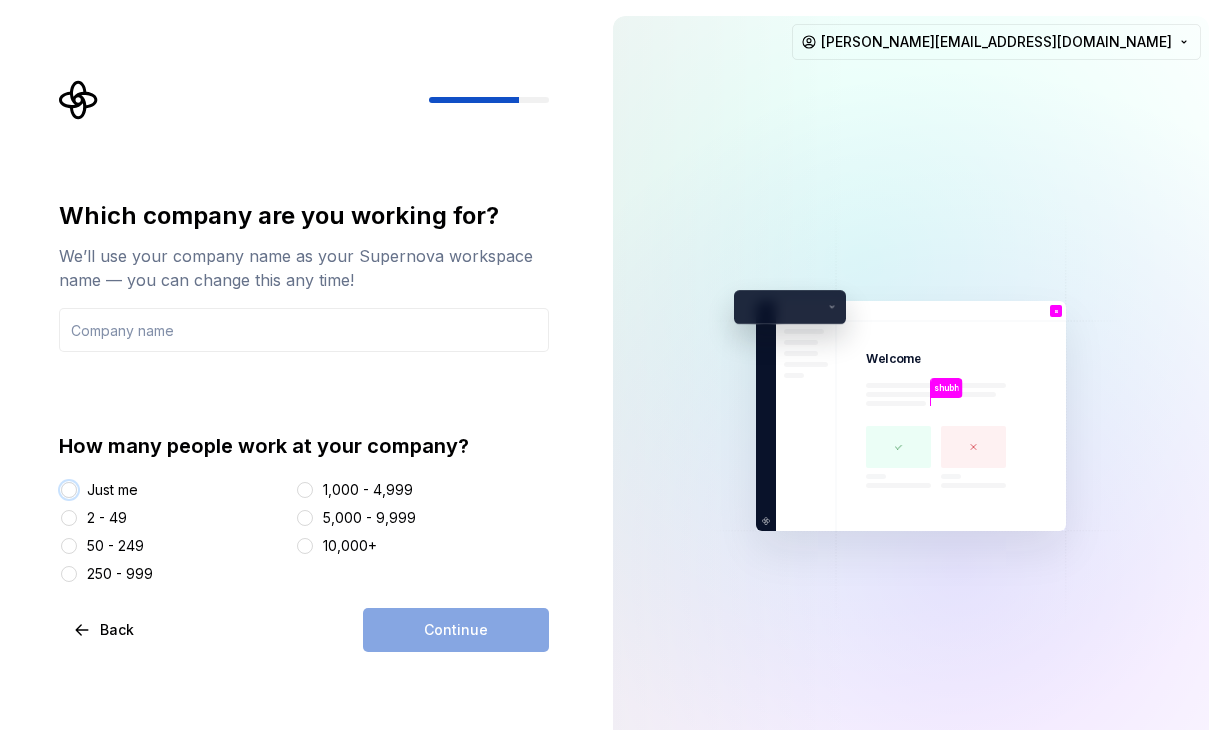 click on "Just me" at bounding box center [69, 490] 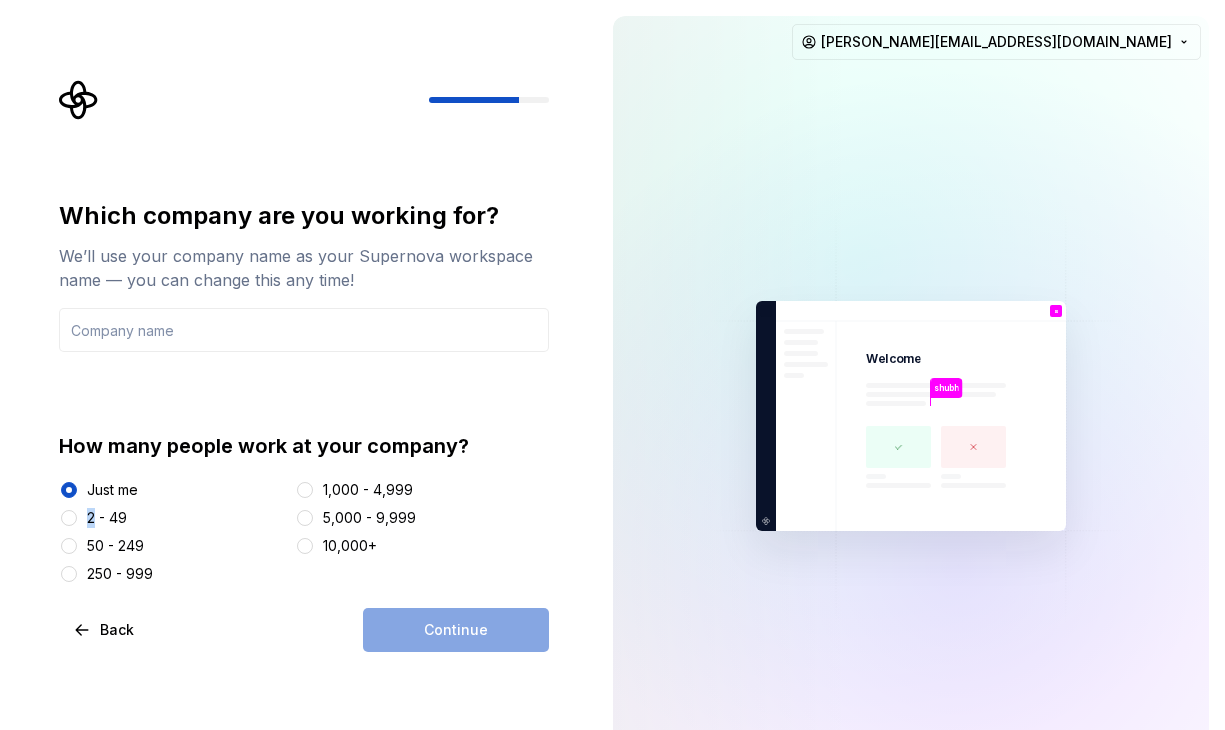 drag, startPoint x: 91, startPoint y: 511, endPoint x: 156, endPoint y: 558, distance: 80.21222 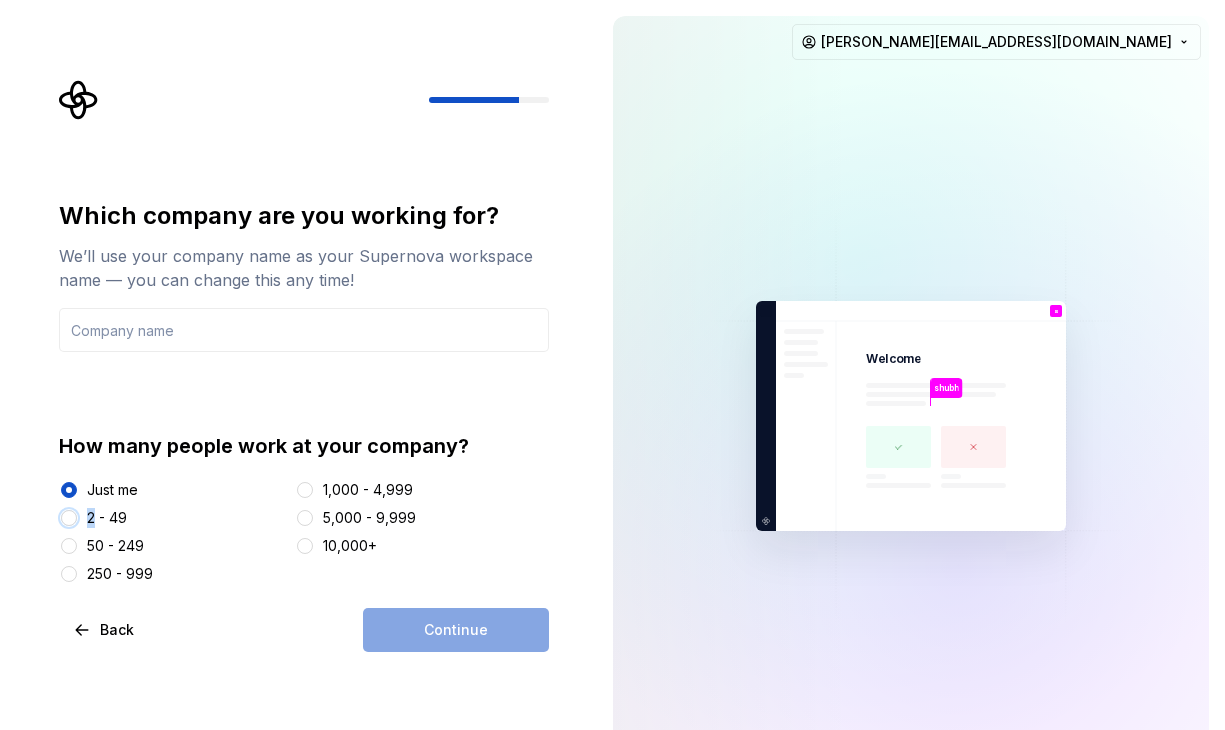 click on "2 - 49" at bounding box center (69, 518) 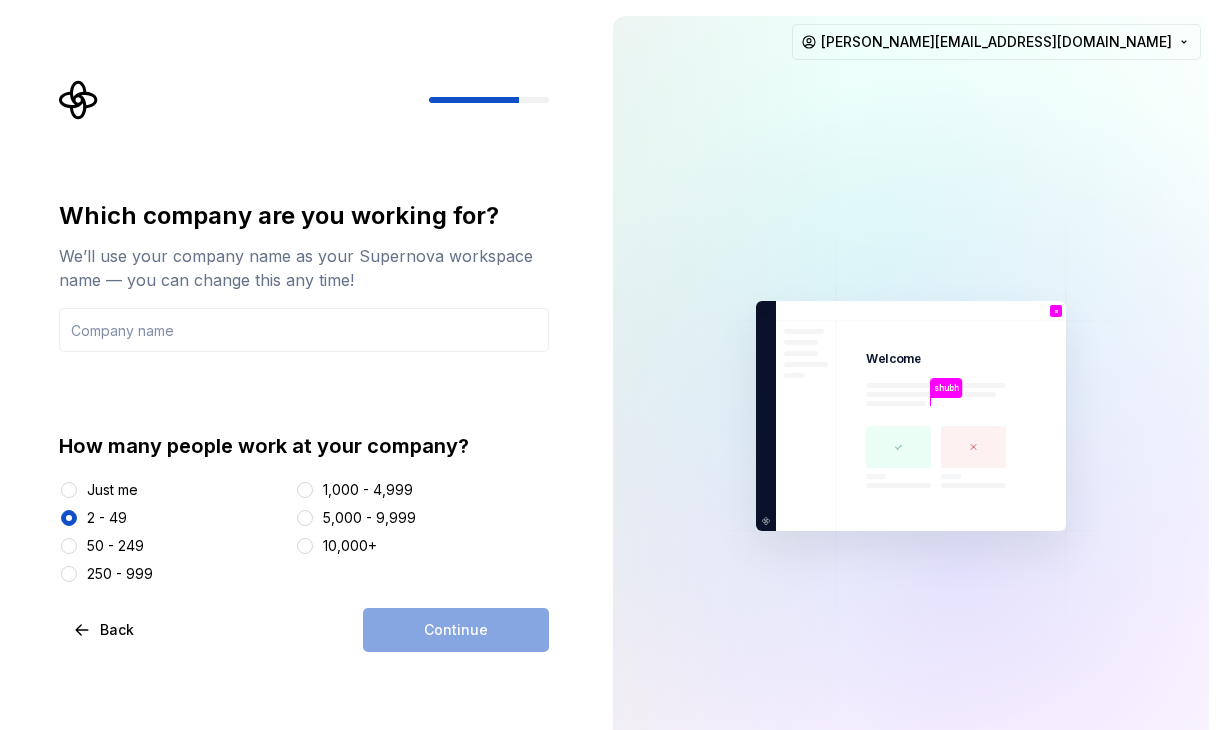 click on "Continue" at bounding box center (456, 630) 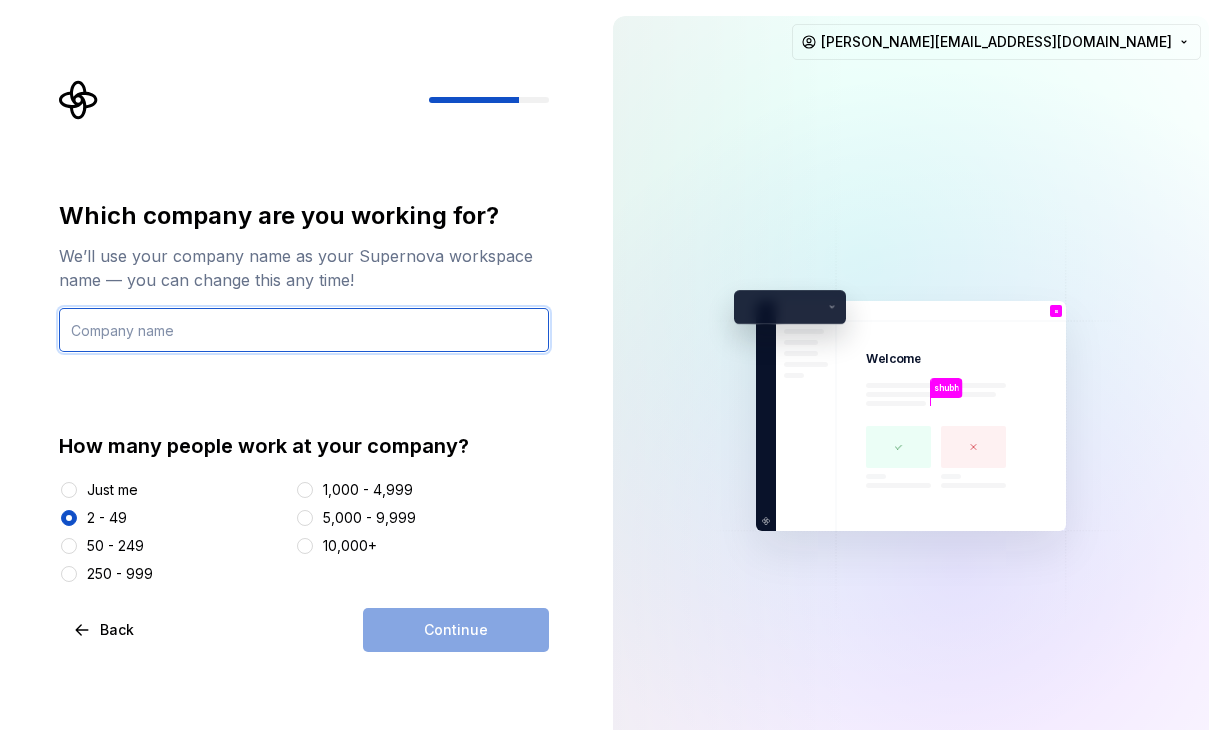 click at bounding box center (304, 330) 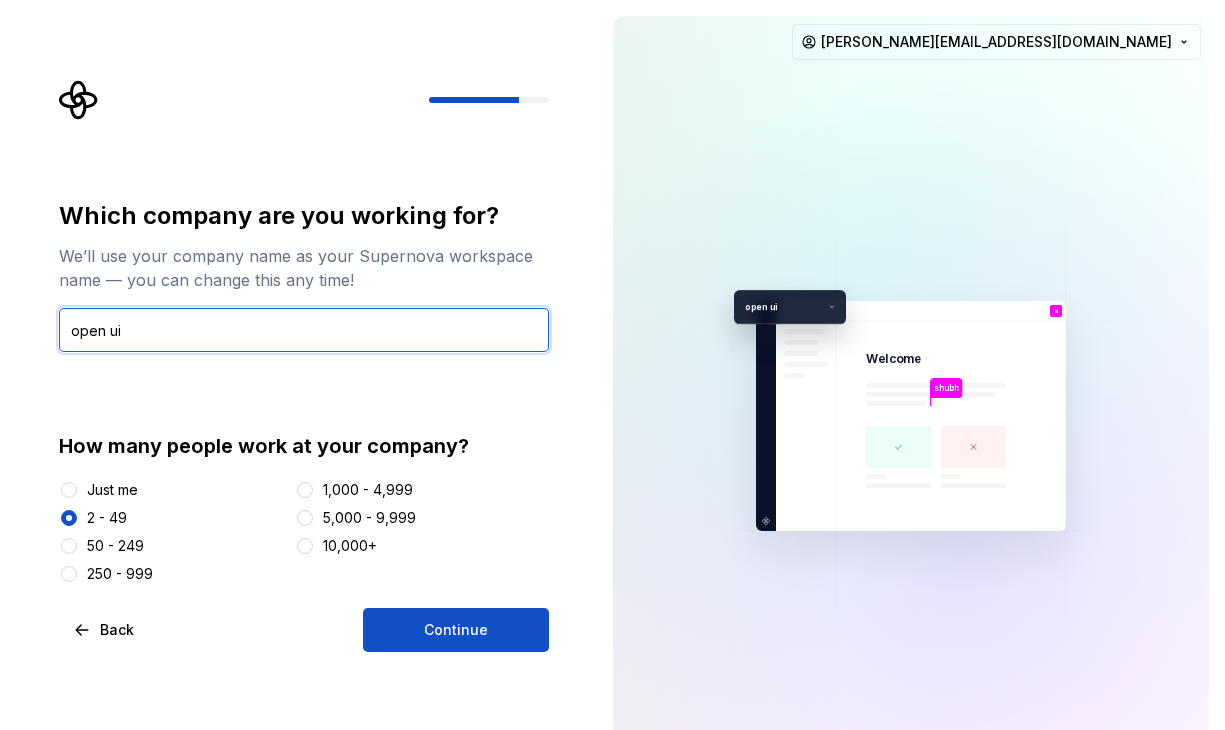 type on "open ui" 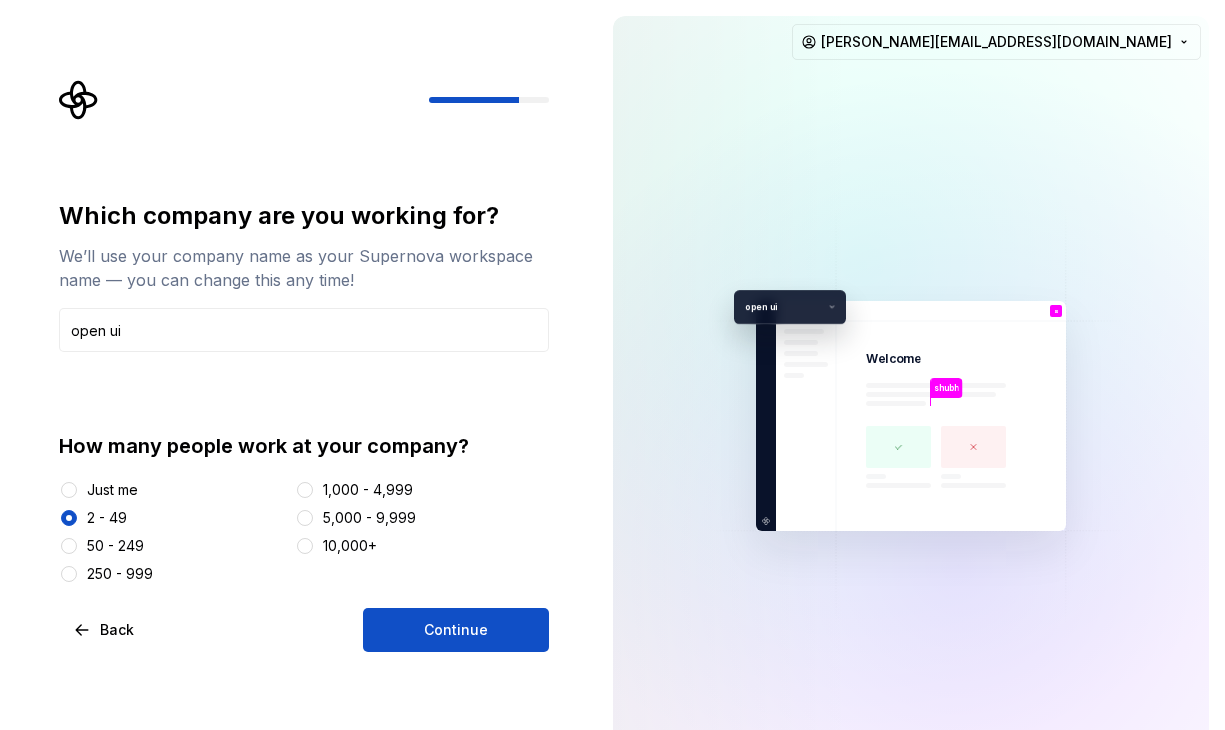 click on "Continue" at bounding box center (456, 630) 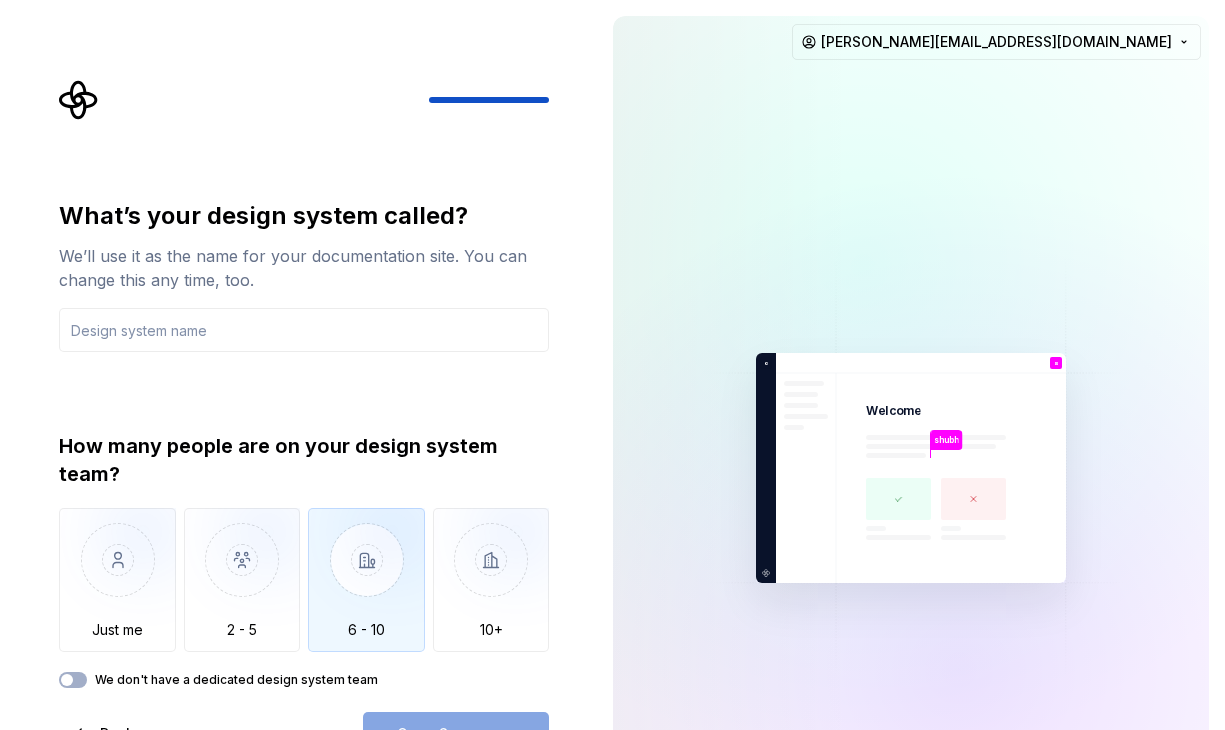 click at bounding box center [366, 575] 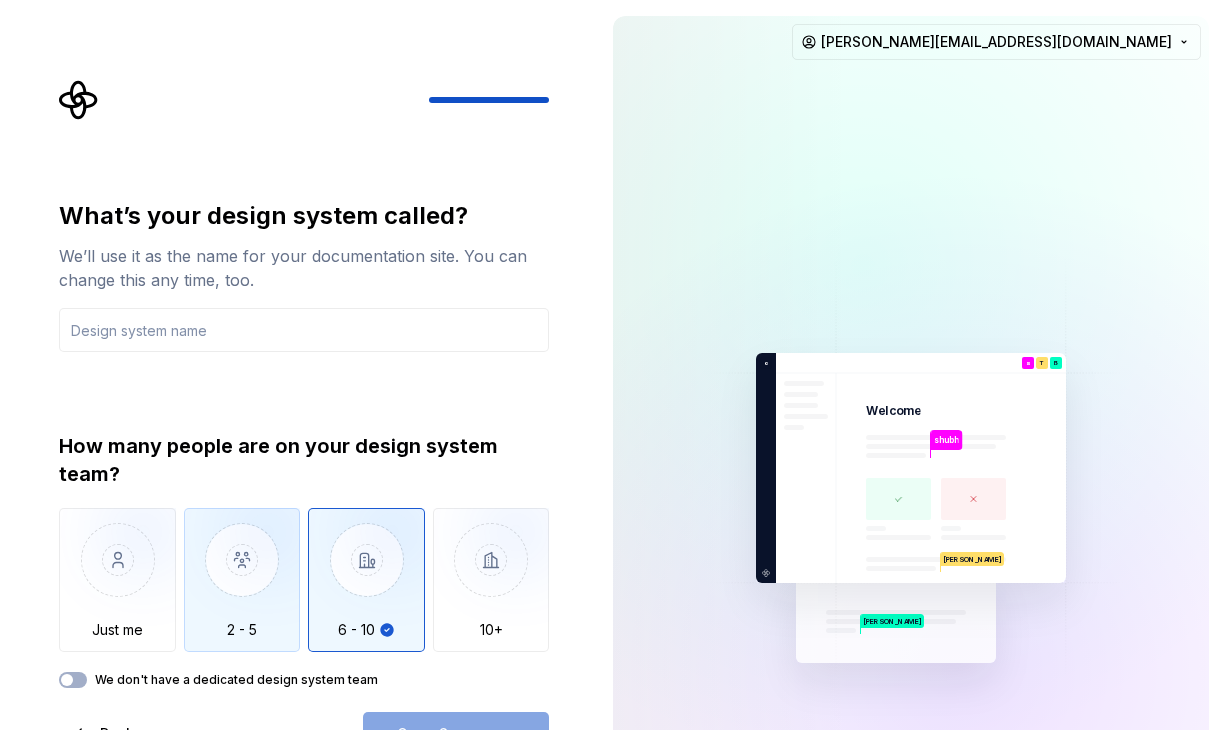 click at bounding box center (242, 575) 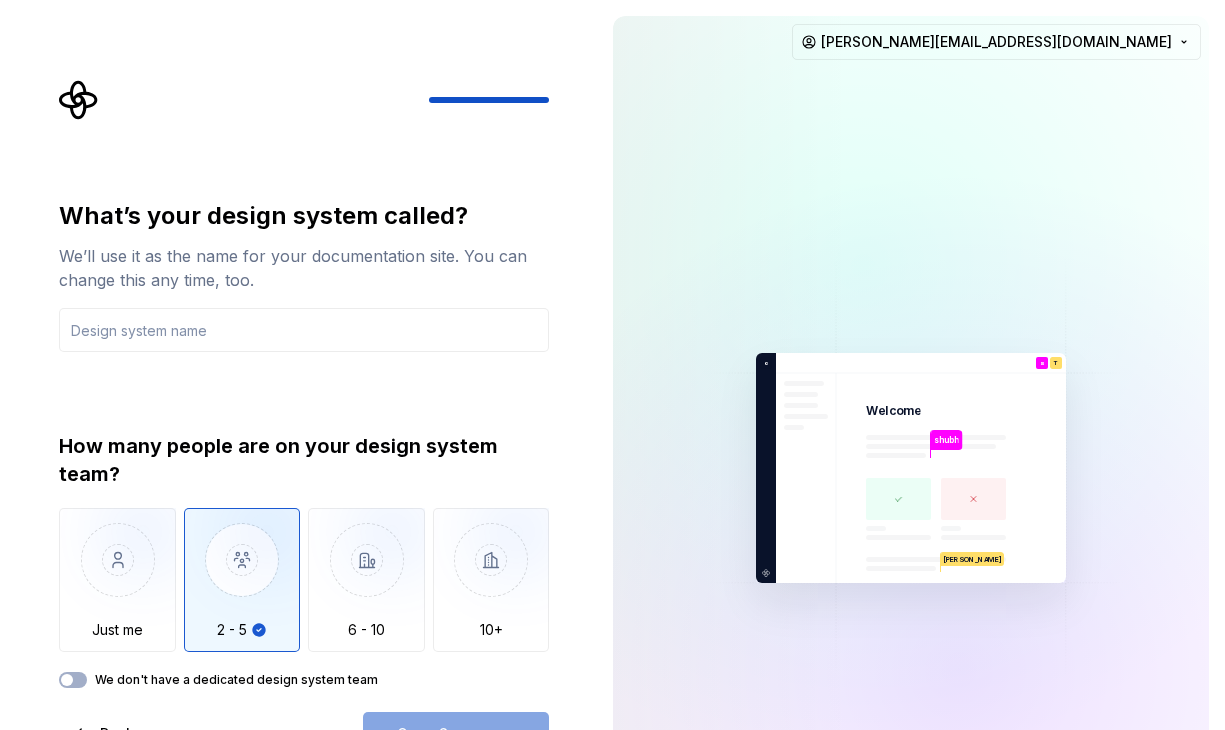 click on "We don't have a dedicated design system team" at bounding box center [236, 680] 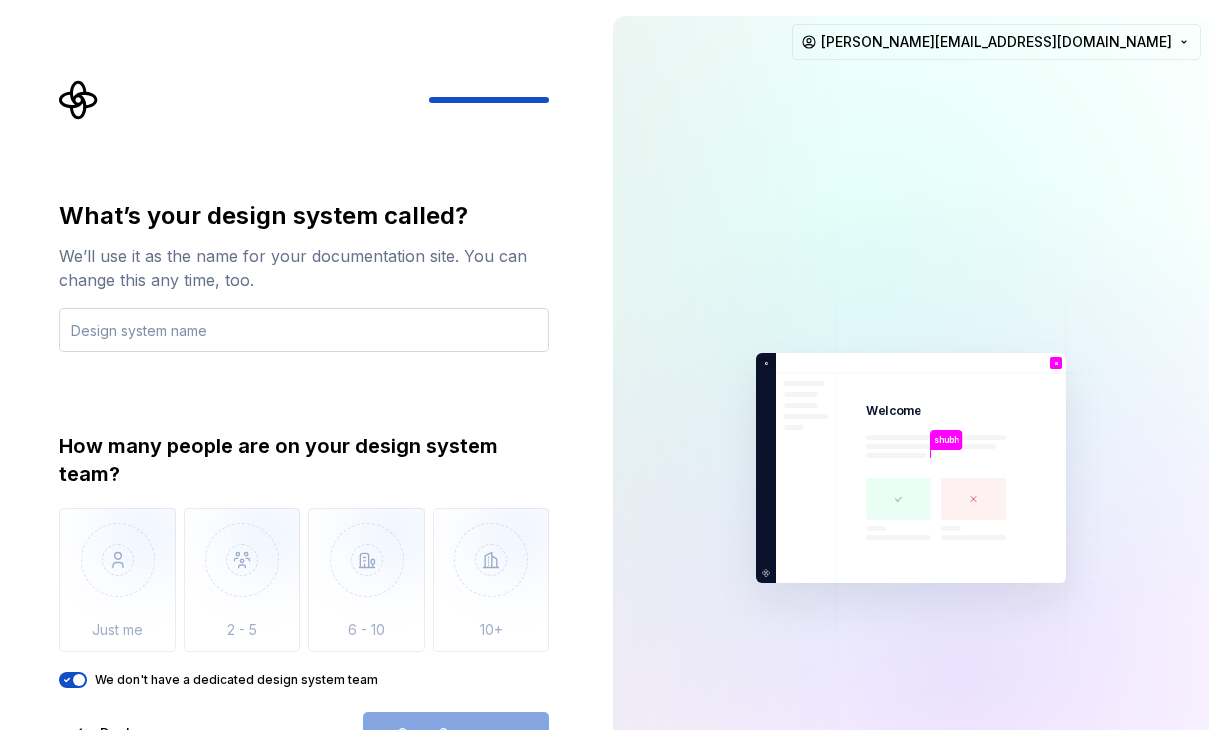 click at bounding box center [304, 330] 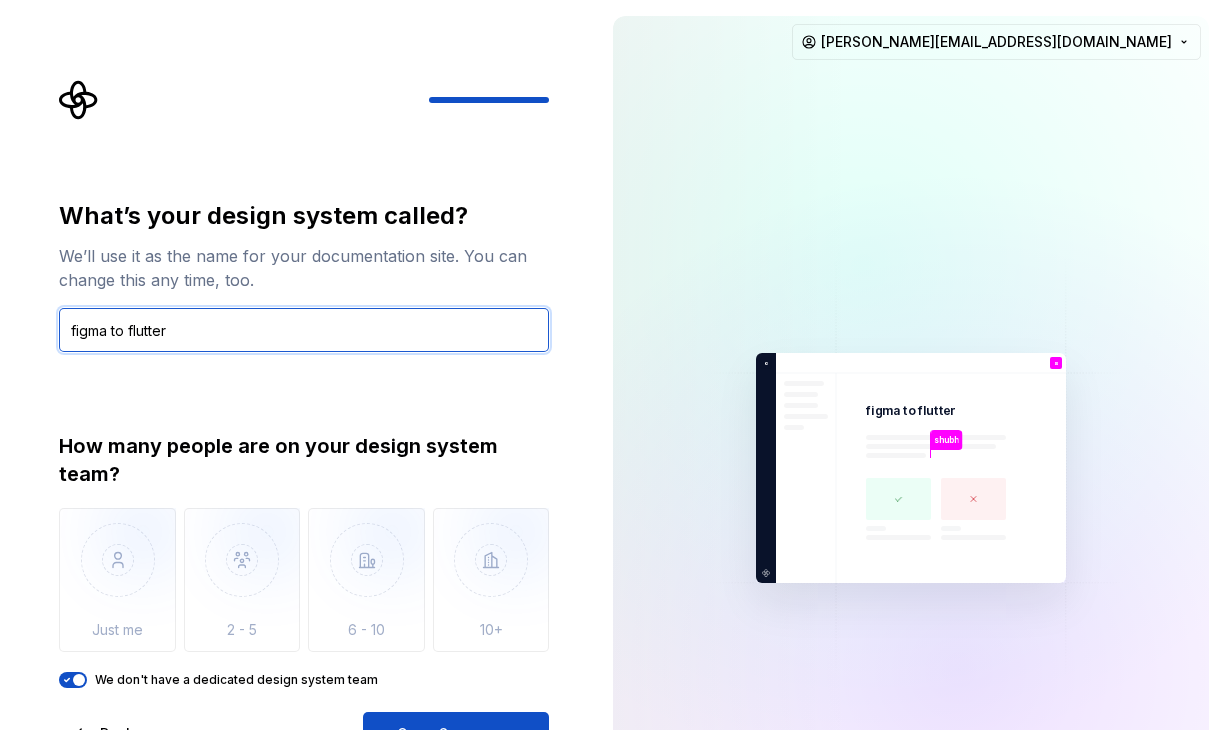 type on "figma to flutter" 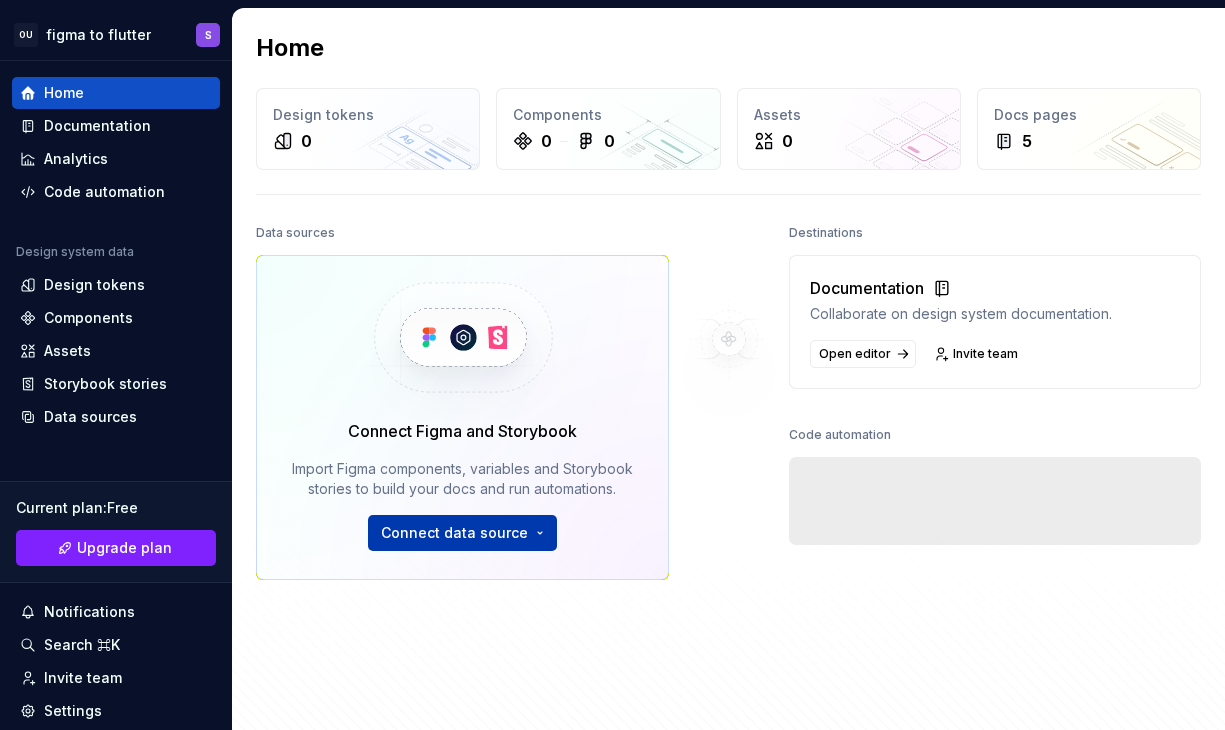 click on "OU figma to flutter S Home Documentation Analytics Code automation Design system data Design tokens Components Assets Storybook stories Data sources Current plan :  Free Upgrade plan Notifications Search ⌘K Invite team Settings Contact support Help Home Design tokens 0 Components 0 0 Assets 0 Docs pages 5 Data sources Connect Figma and Storybook Import Figma components, variables and Storybook stories to build your docs and run automations. Connect data source Destinations Documentation Collaborate on design system documentation. Open editor Invite team Code automation Export to code Build a pipeline and automate code delivery. Product documentation Learn how to build, manage and maintain design systems in smarter ways. Developer documentation Start delivering your design choices to your codebases right away. Join our Slack community Connect and learn with other design system practitioners." at bounding box center [612, 365] 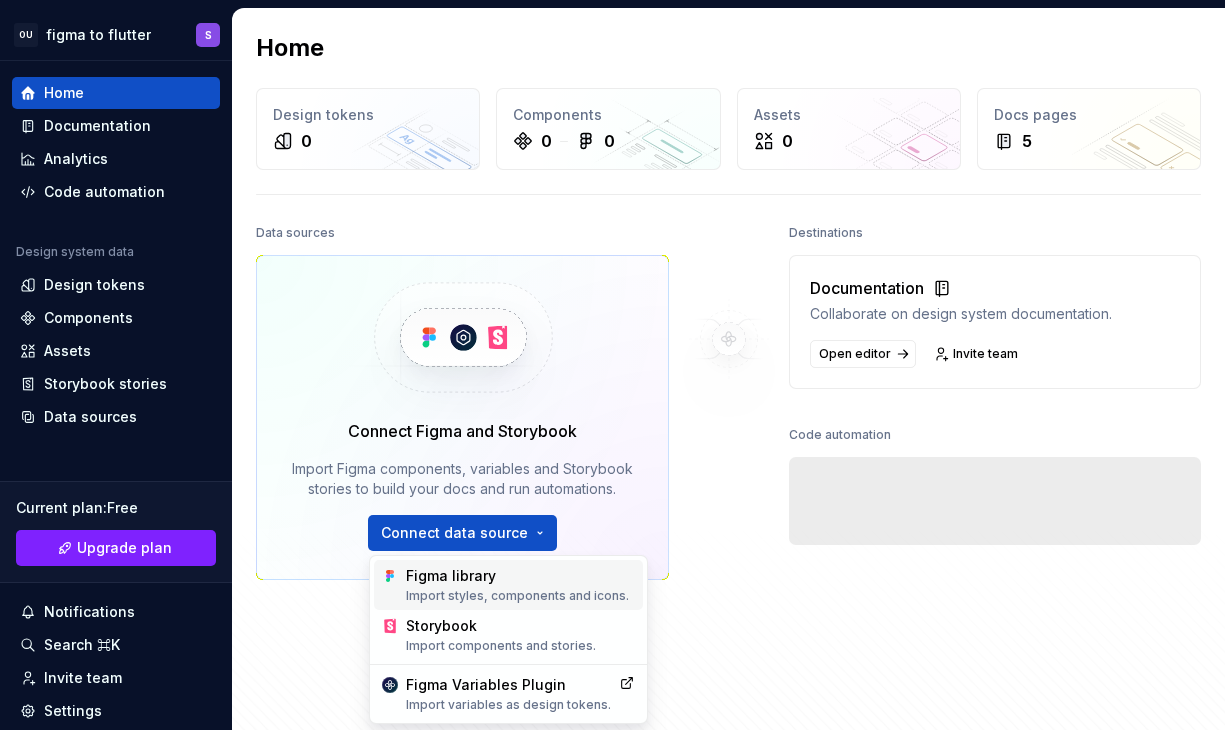 click on "Import styles, components and icons." at bounding box center [520, 596] 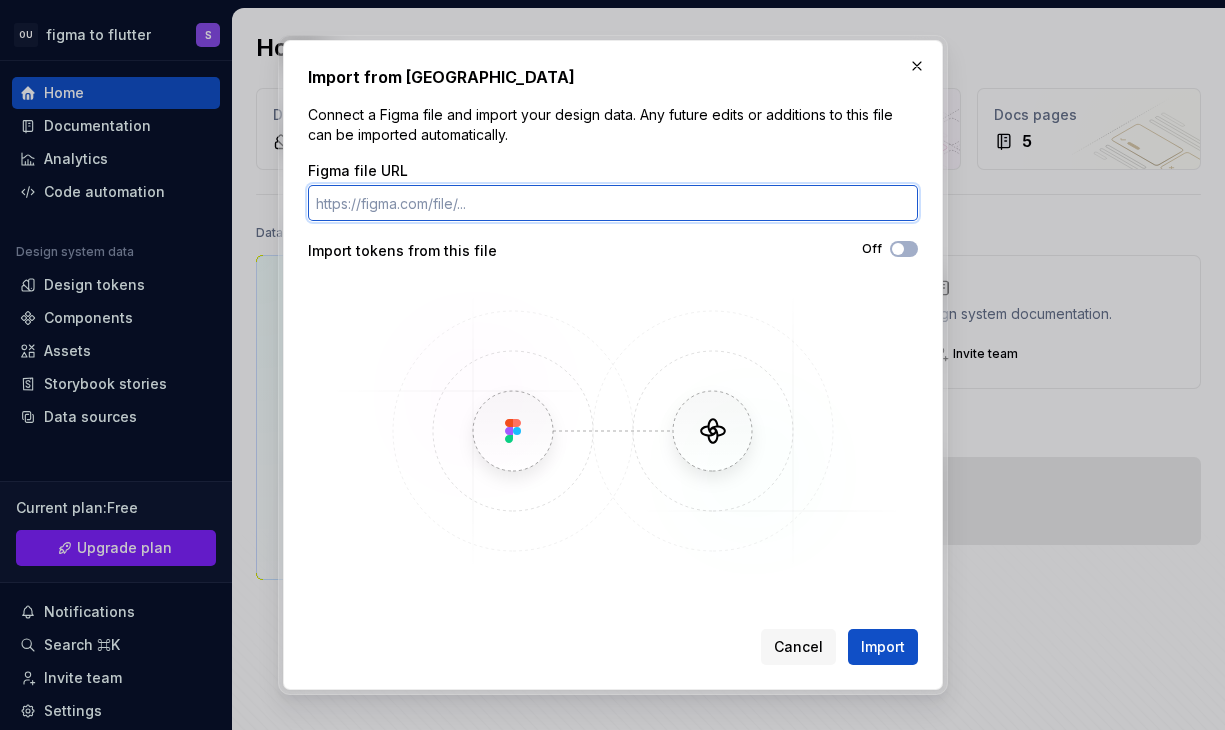 click on "Figma file URL" at bounding box center [613, 203] 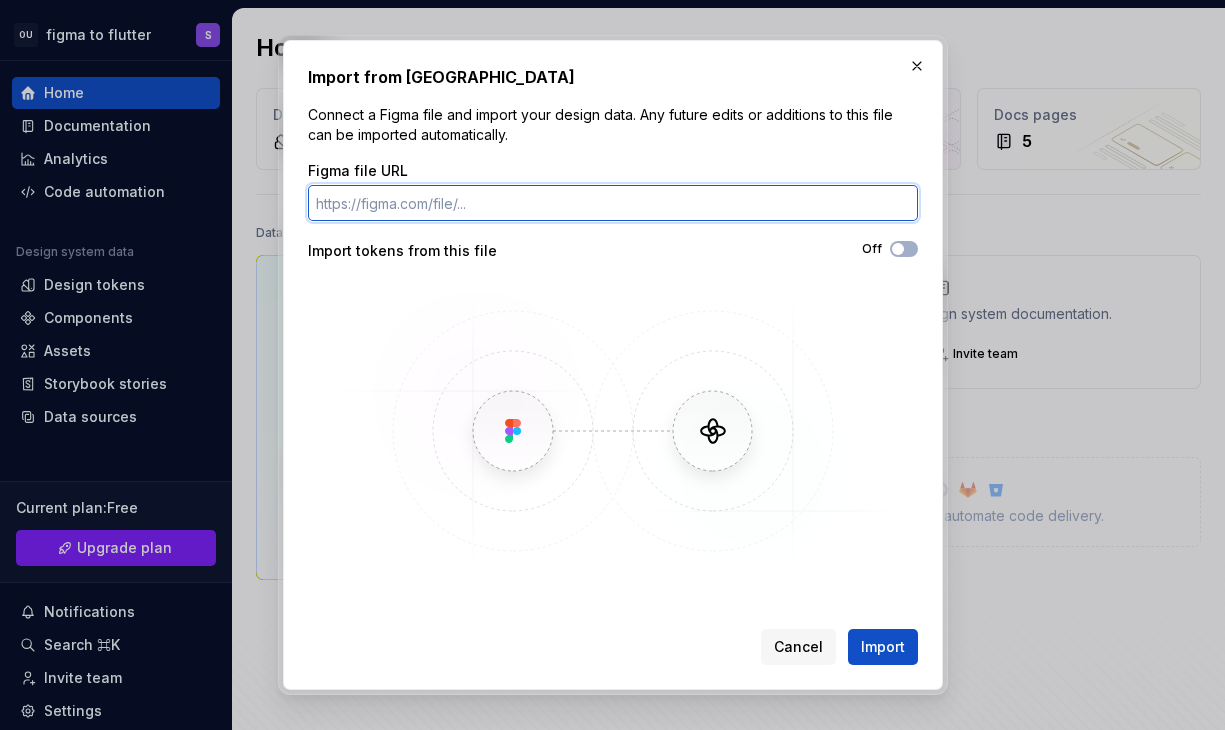 paste on "https://www.figma.com/design/Ml9qntIzoNrvyD1k9jx6MK/Mobile-App?node-id=264-9699&t=LAci9LBgwD4NKNo5-4" 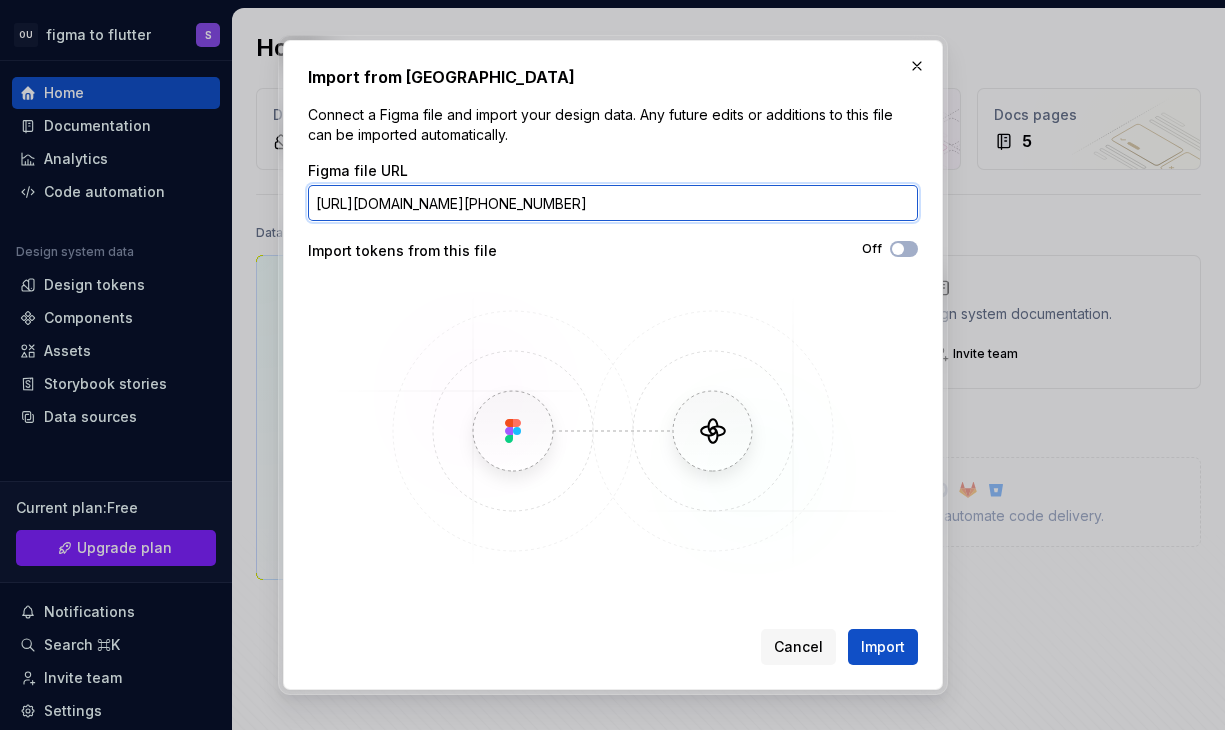 scroll, scrollTop: 0, scrollLeft: 184, axis: horizontal 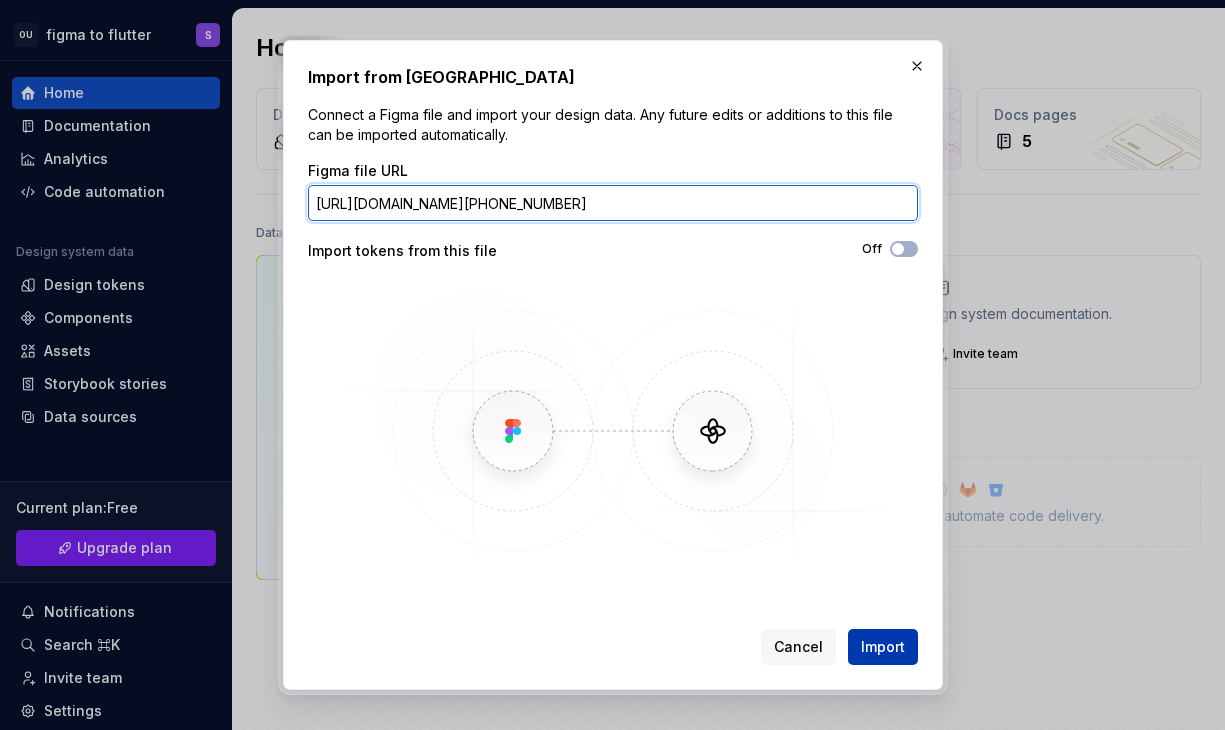 type on "https://www.figma.com/design/Ml9qntIzoNrvyD1k9jx6MK/Mobile-App?node-id=264-9699&t=LAci9LBgwD4NKNo5-4" 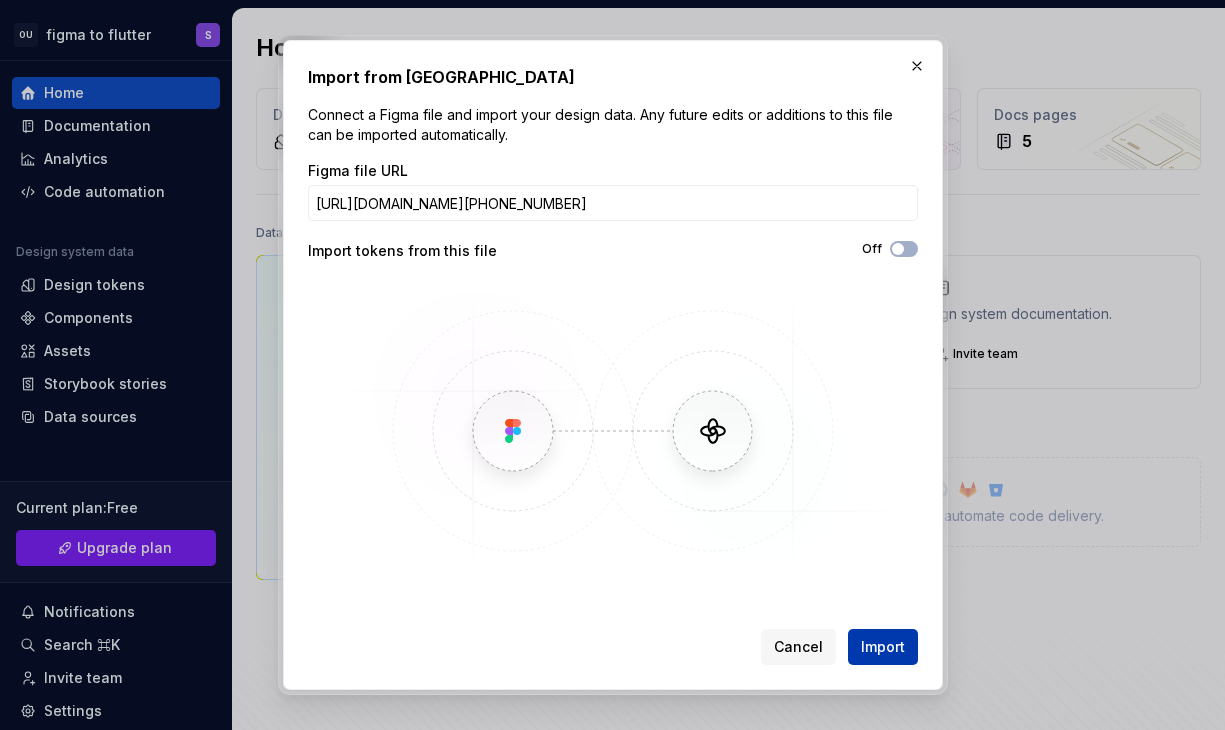 click on "Import" at bounding box center (883, 647) 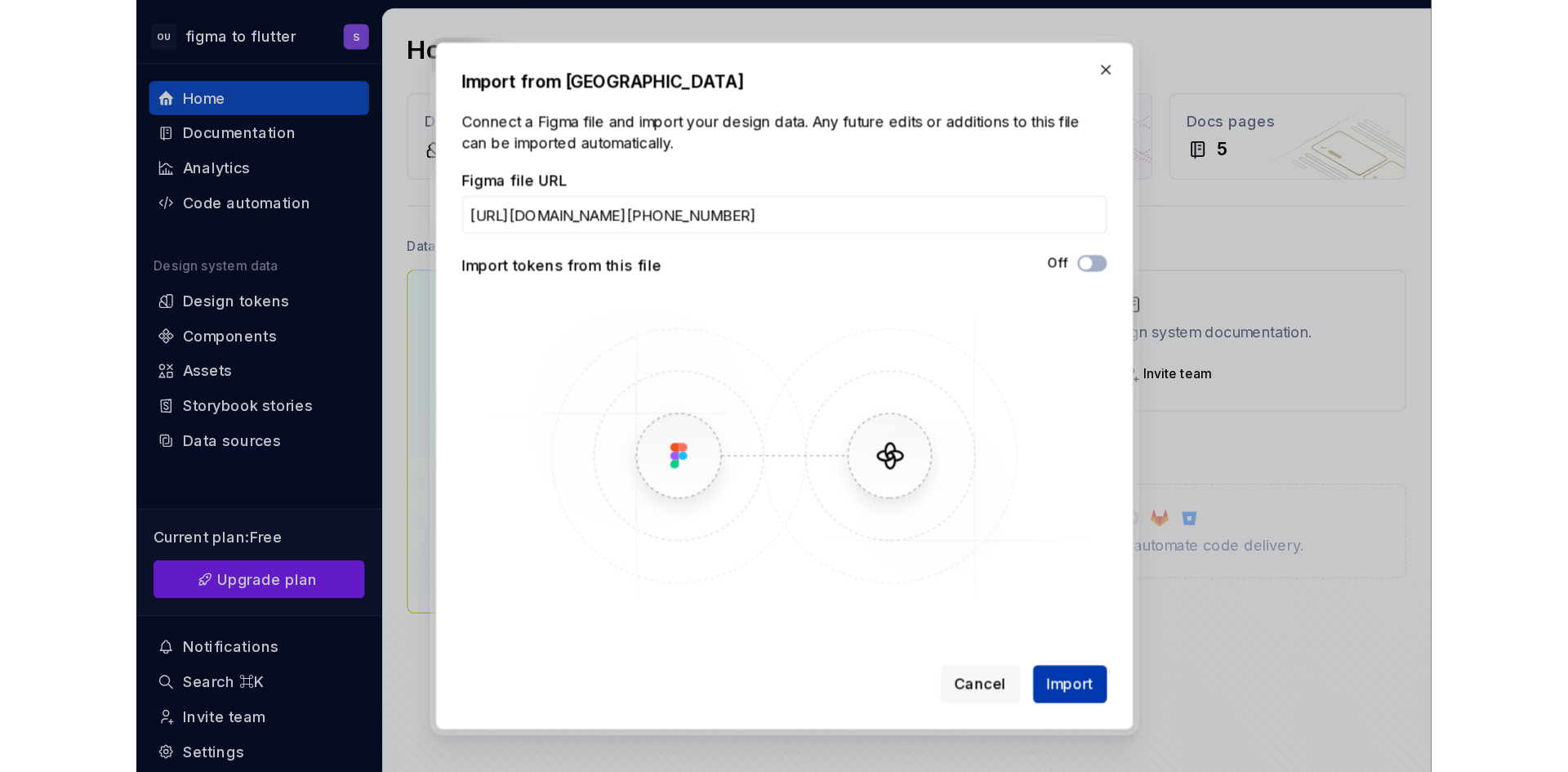 scroll, scrollTop: 0, scrollLeft: 0, axis: both 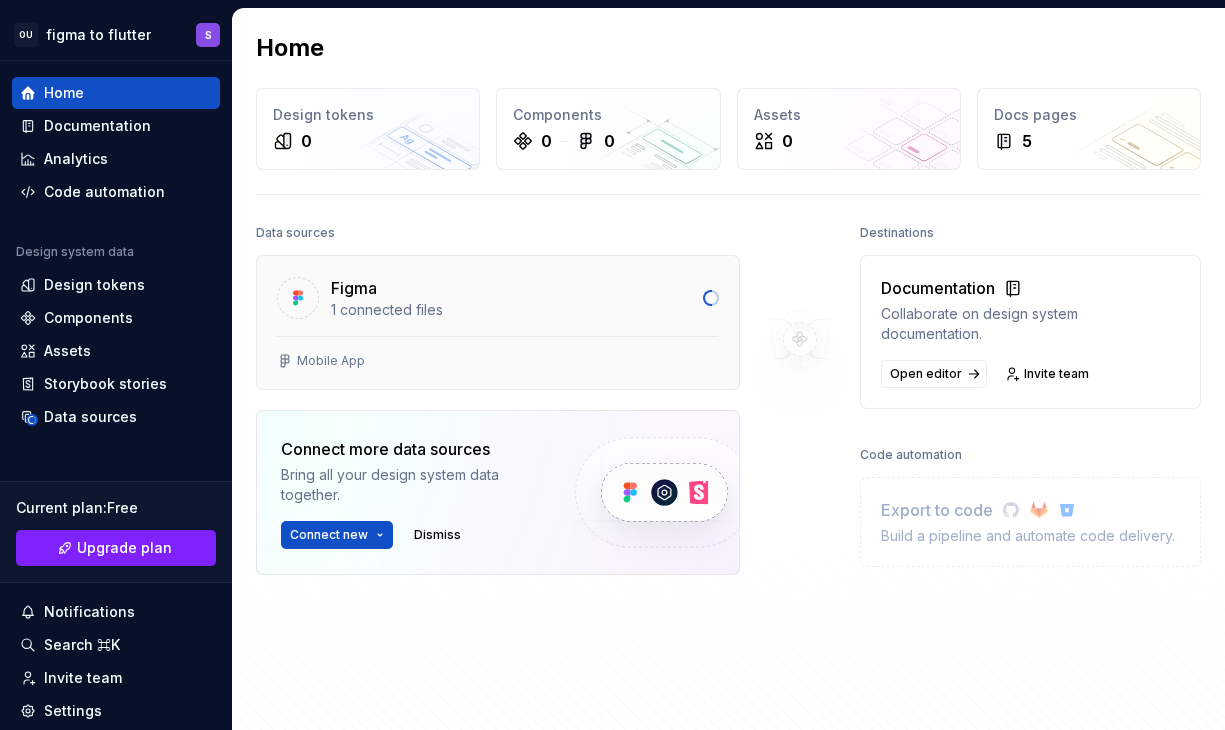 click on "1 connected files" at bounding box center [511, 310] 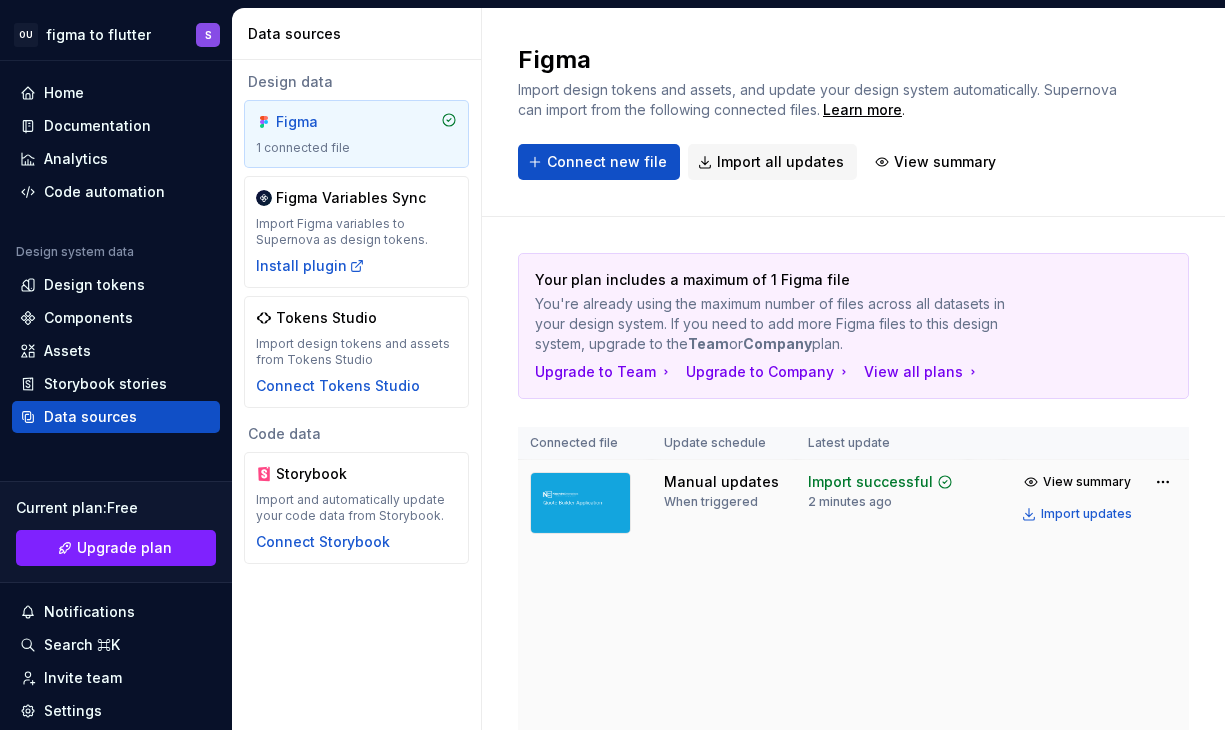 click on "Import successful" at bounding box center [870, 482] 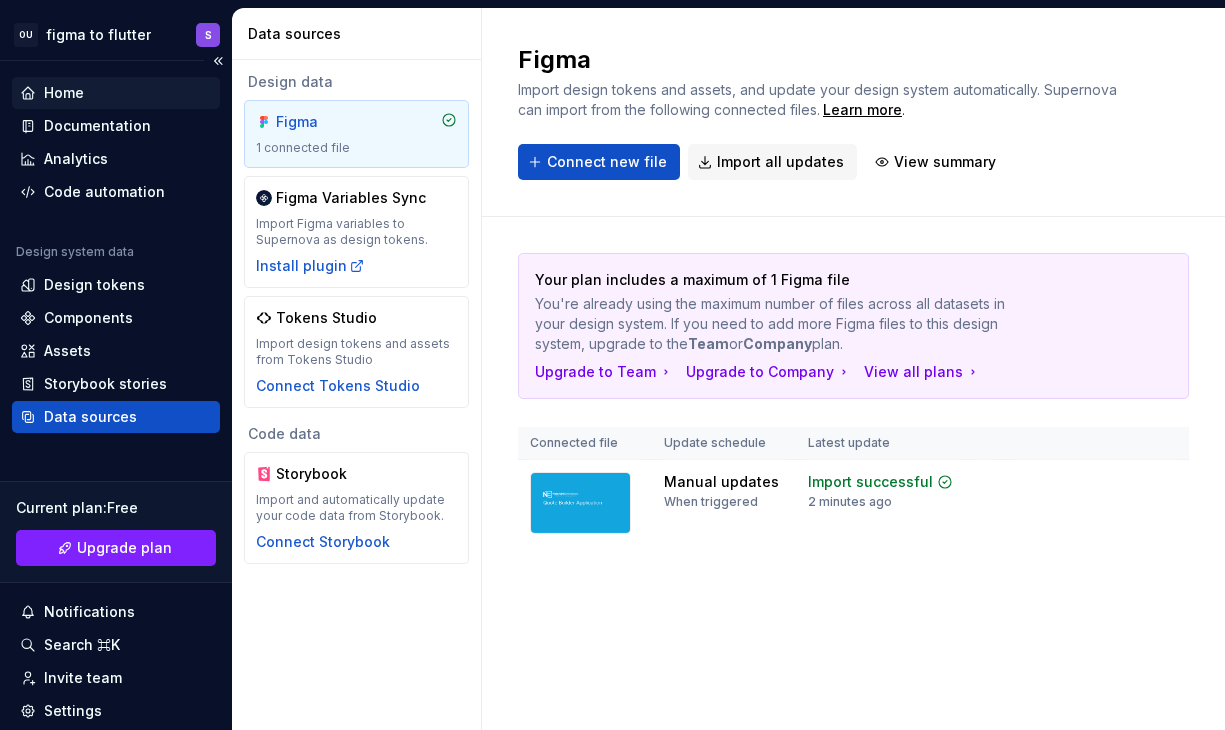 click on "Home" at bounding box center [116, 93] 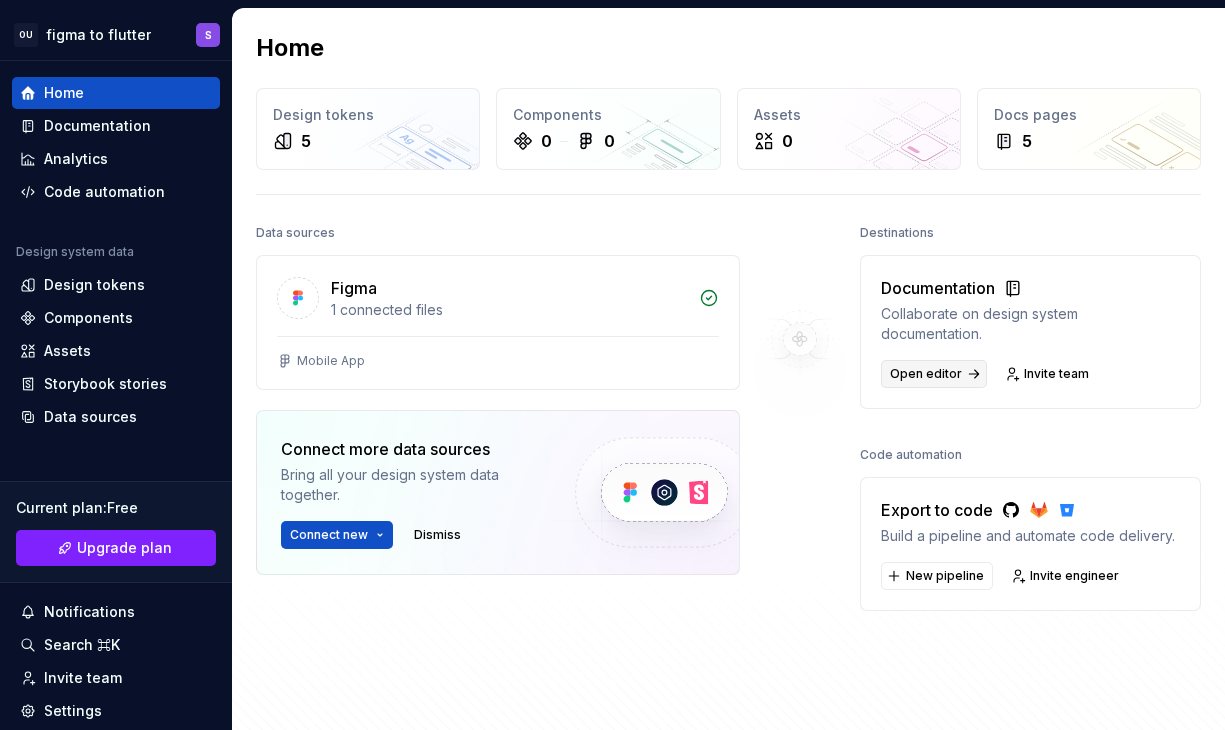 click on "Open editor" at bounding box center [934, 374] 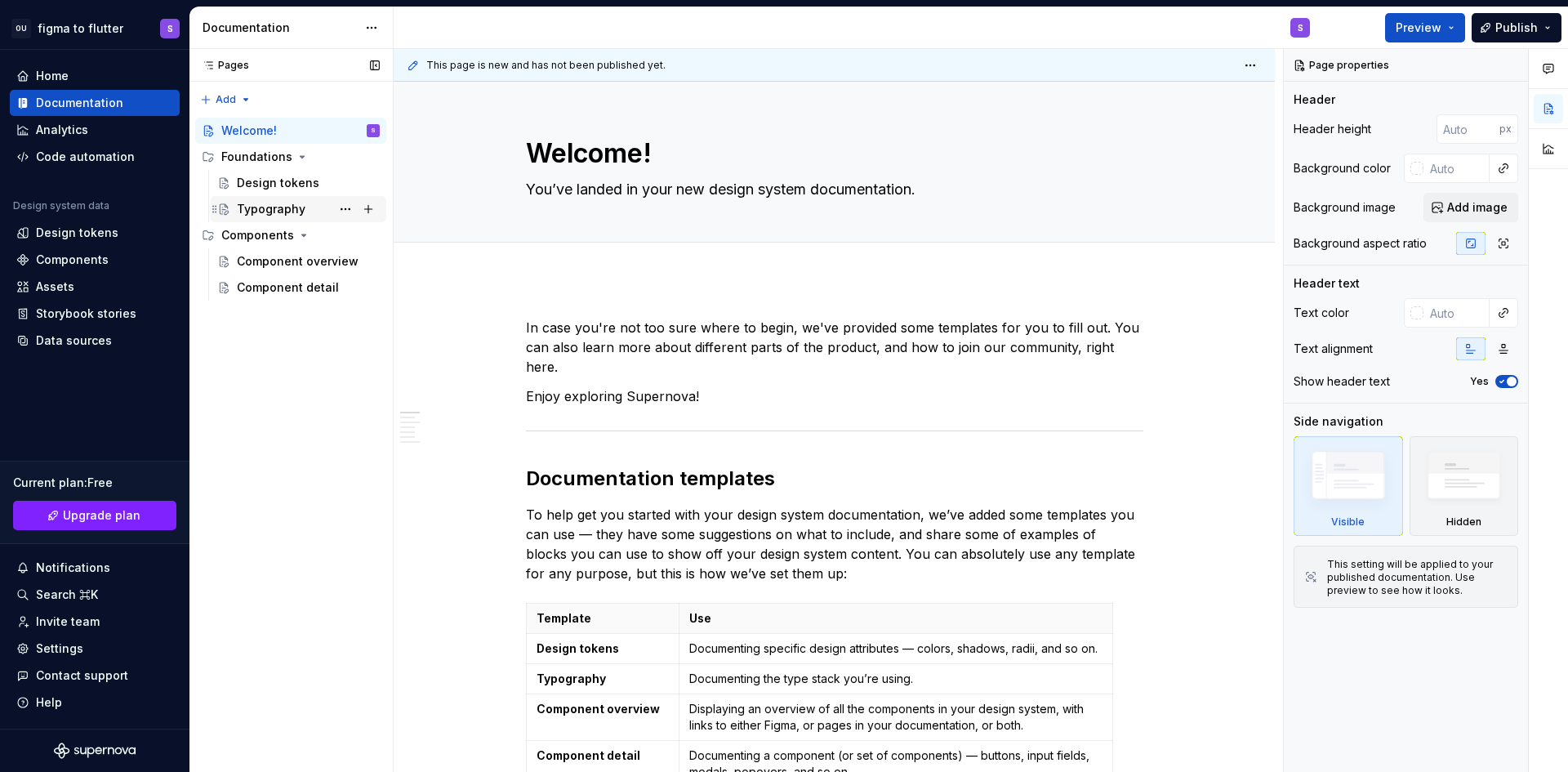 click on "Typography" at bounding box center [308, 209] 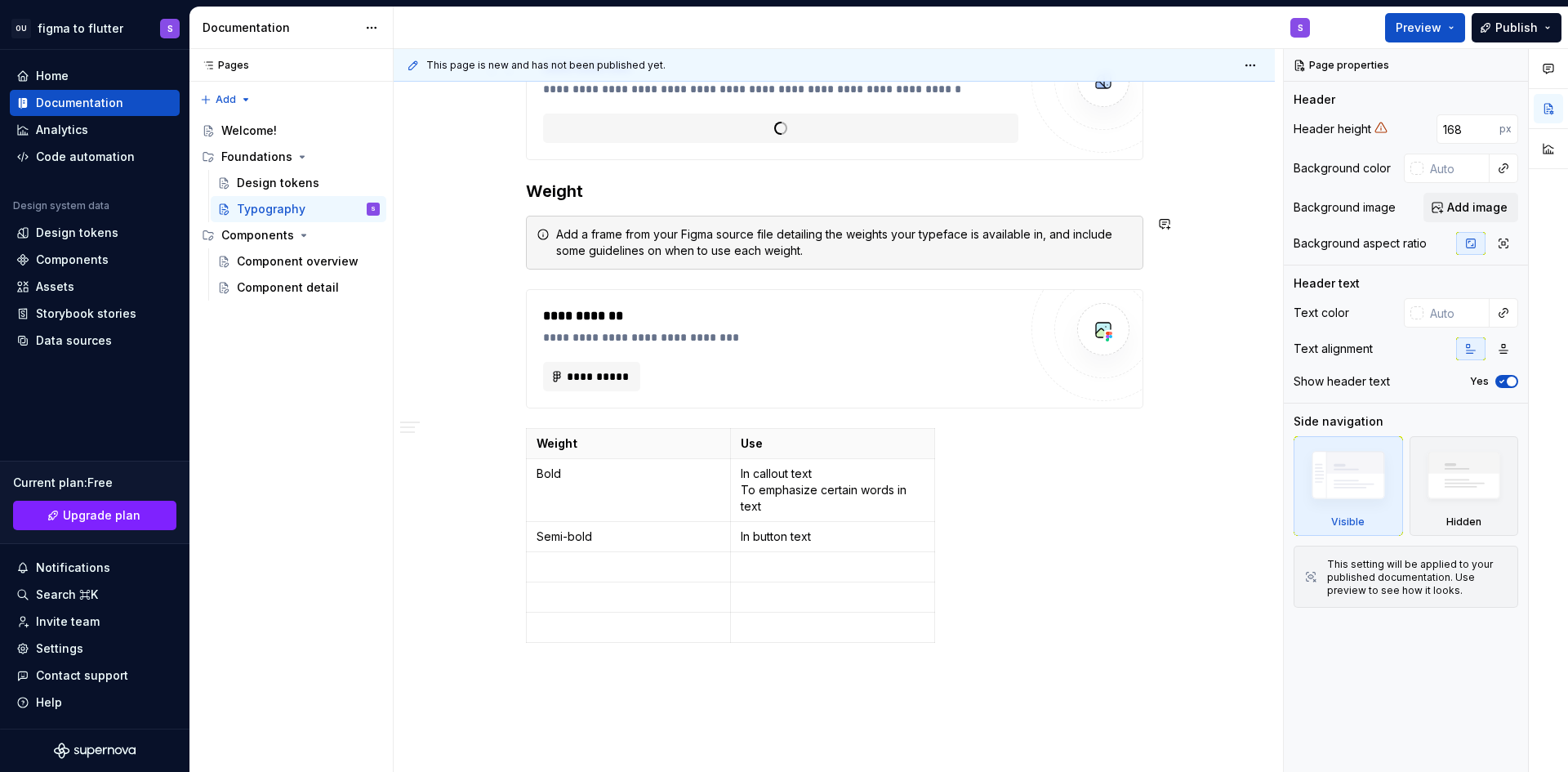 scroll, scrollTop: 1089, scrollLeft: 0, axis: vertical 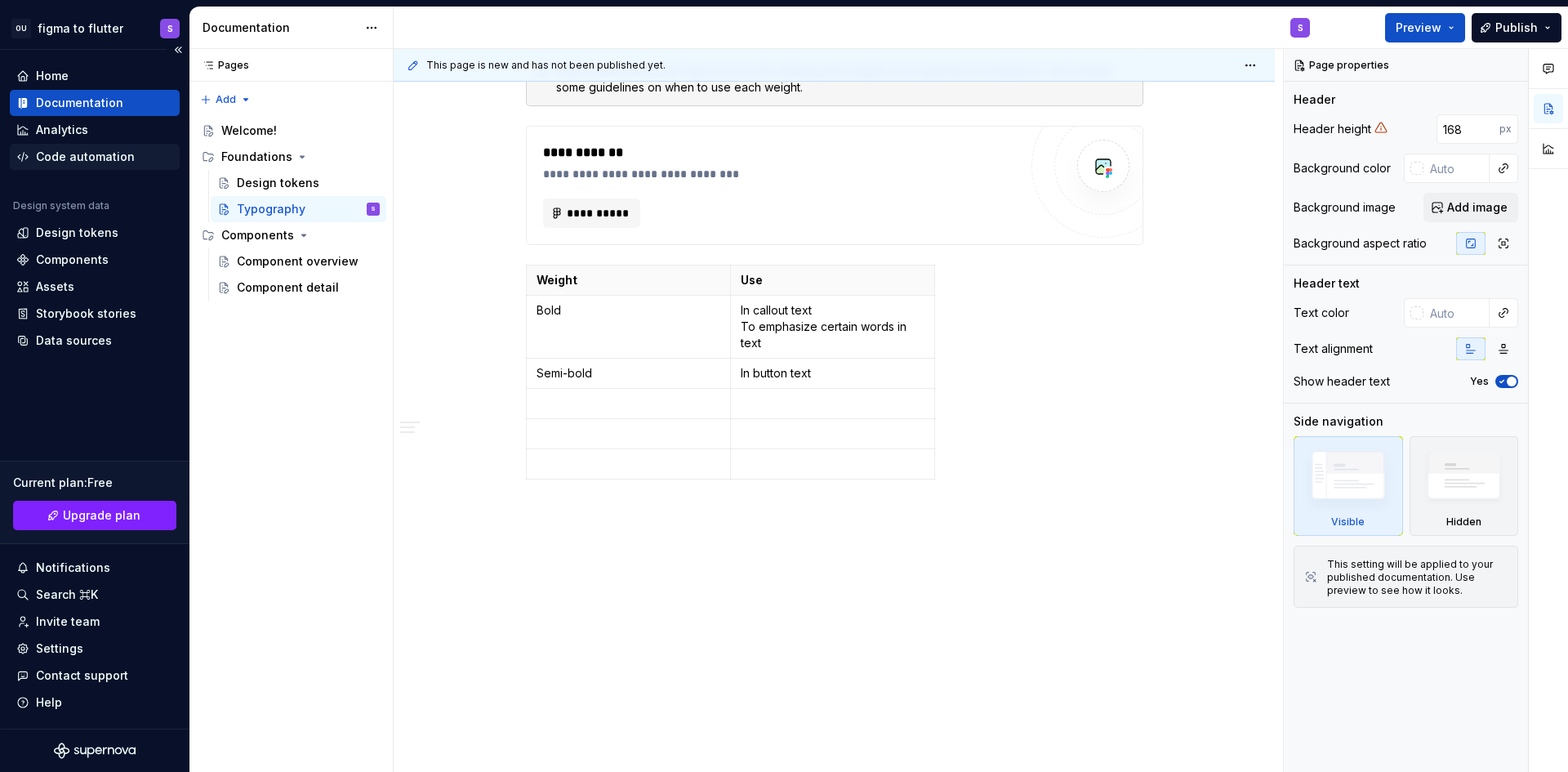 type on "*" 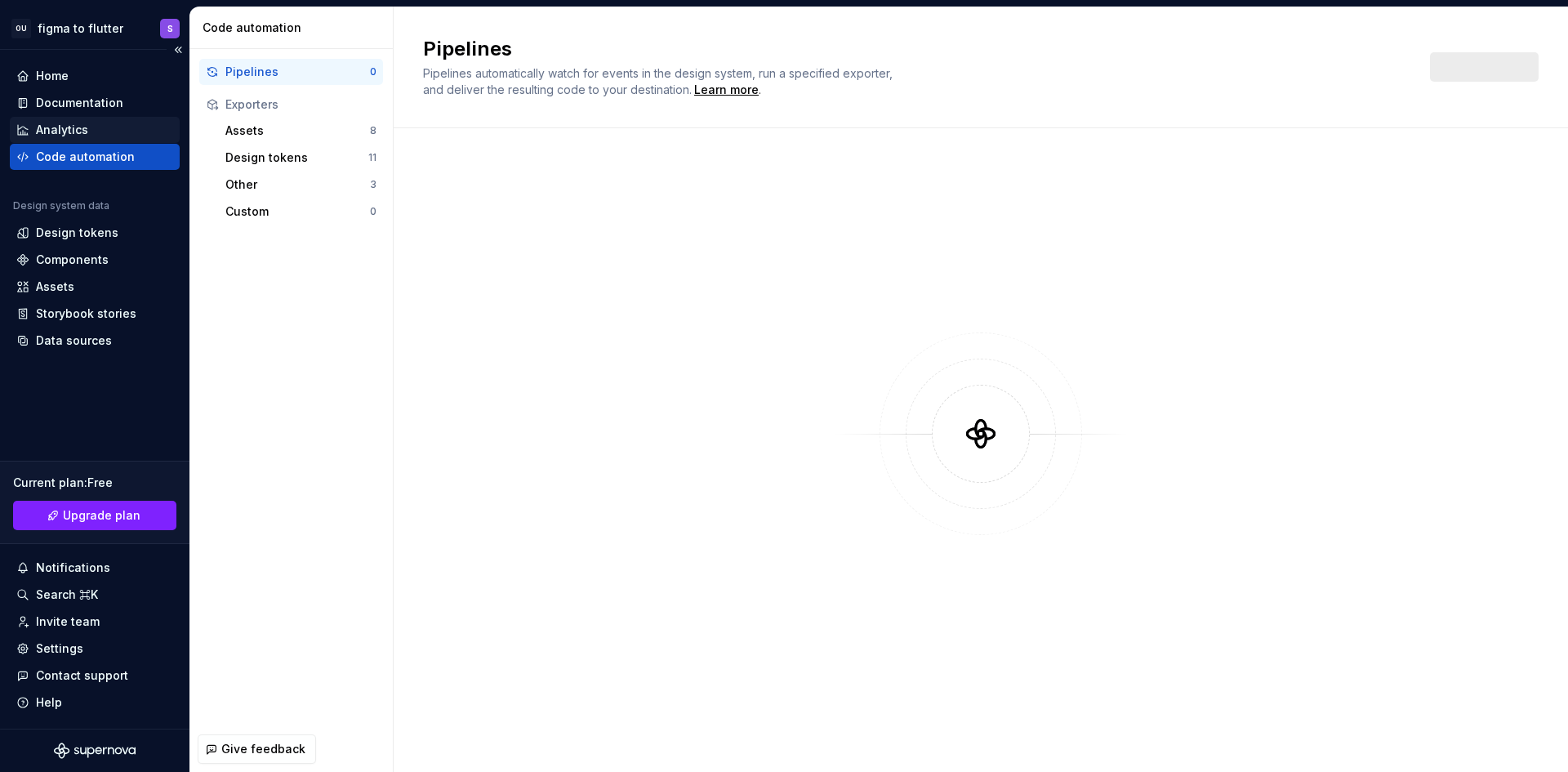 click on "Analytics" at bounding box center [95, 130] 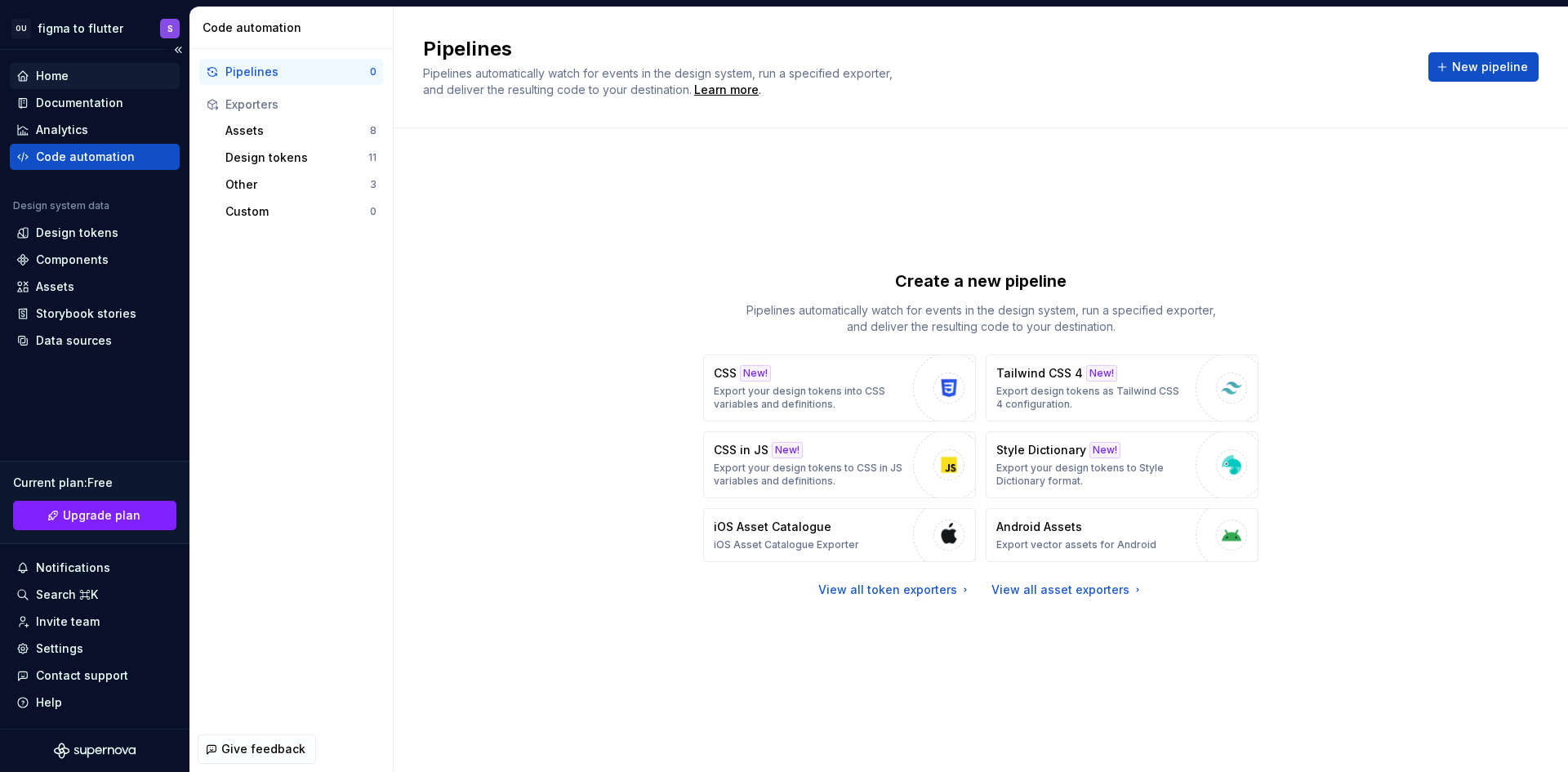 click on "Home" at bounding box center [95, 76] 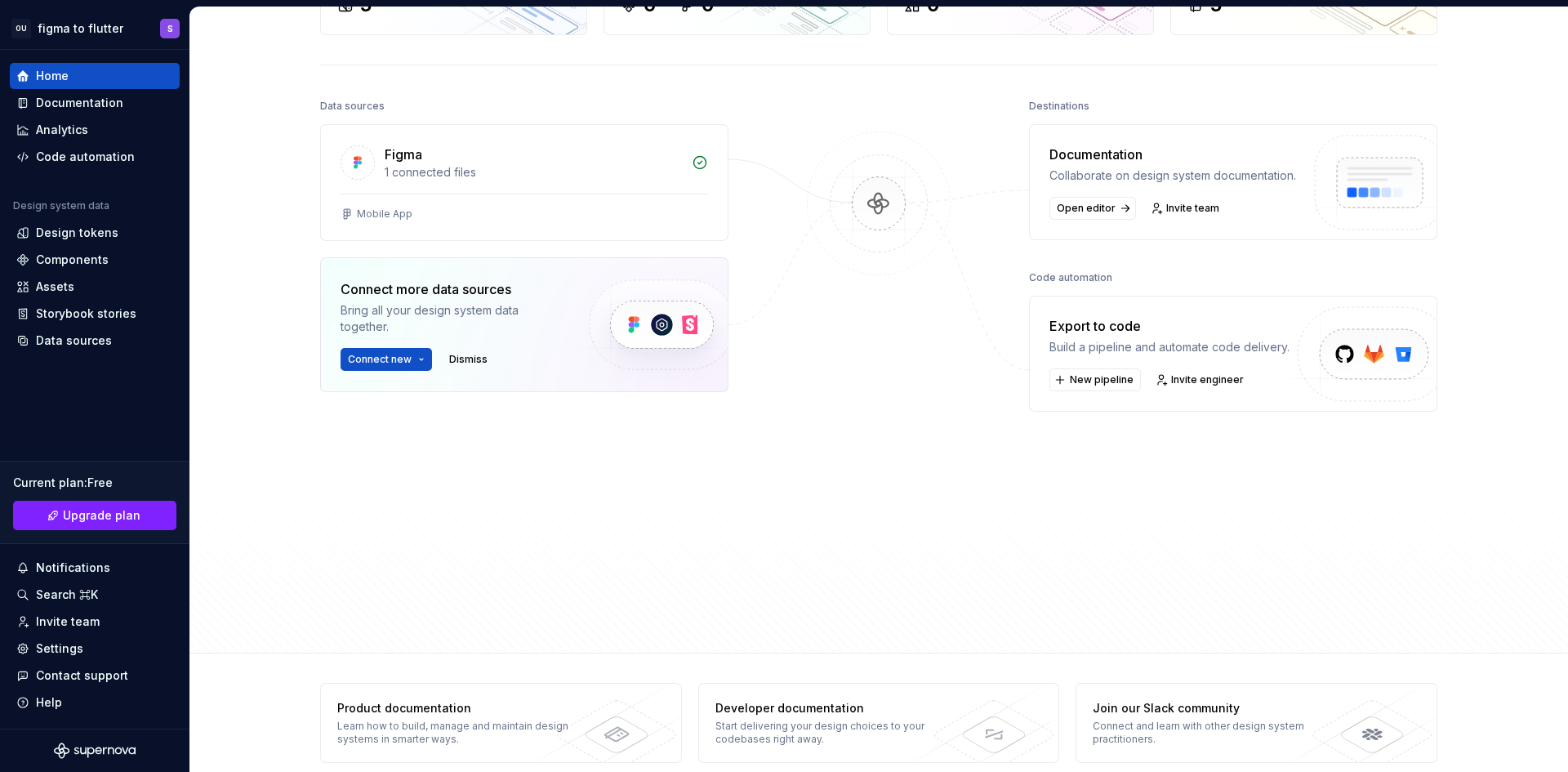 scroll, scrollTop: 157, scrollLeft: 0, axis: vertical 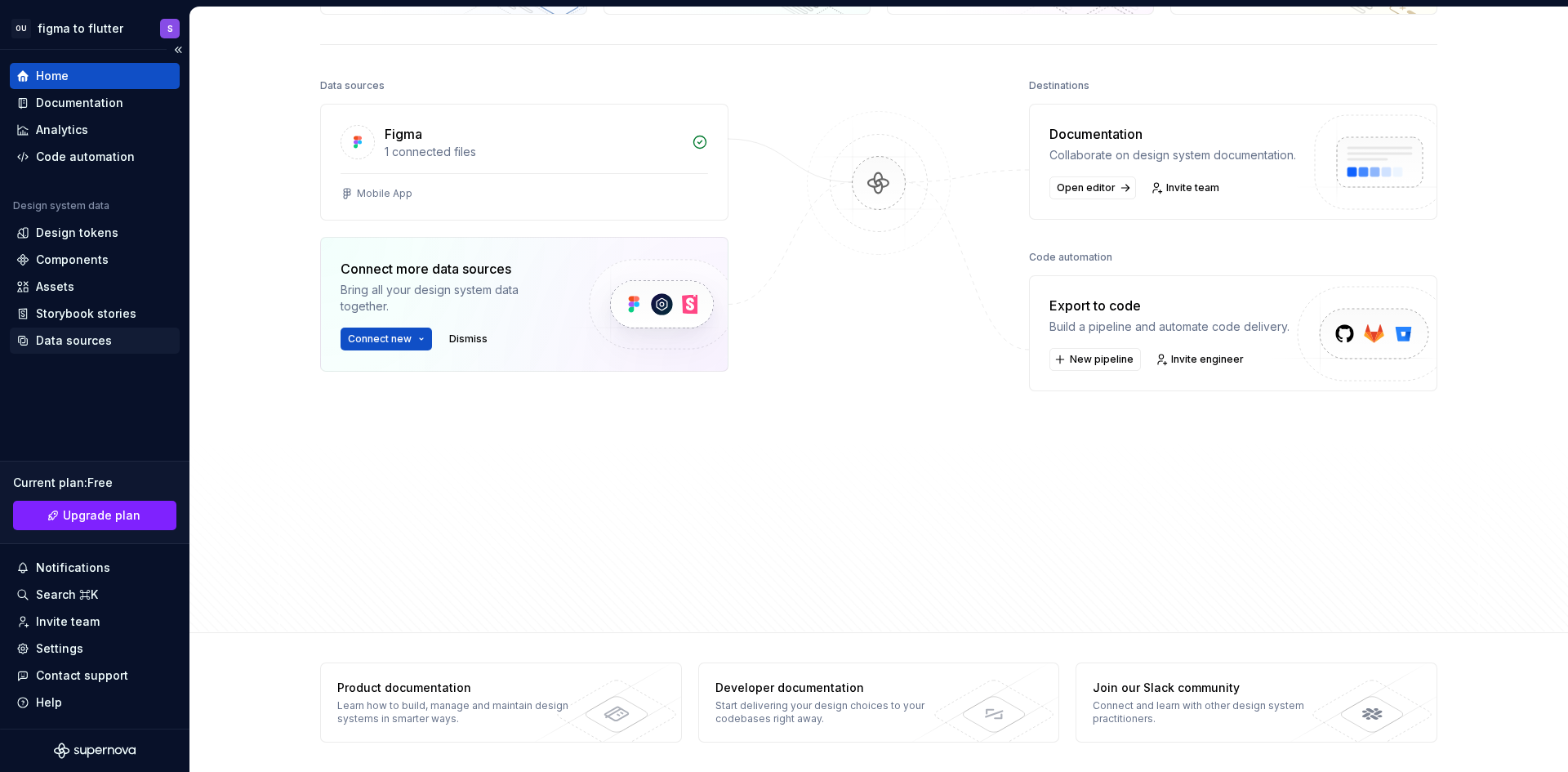 click on "Data sources" at bounding box center (74, 341) 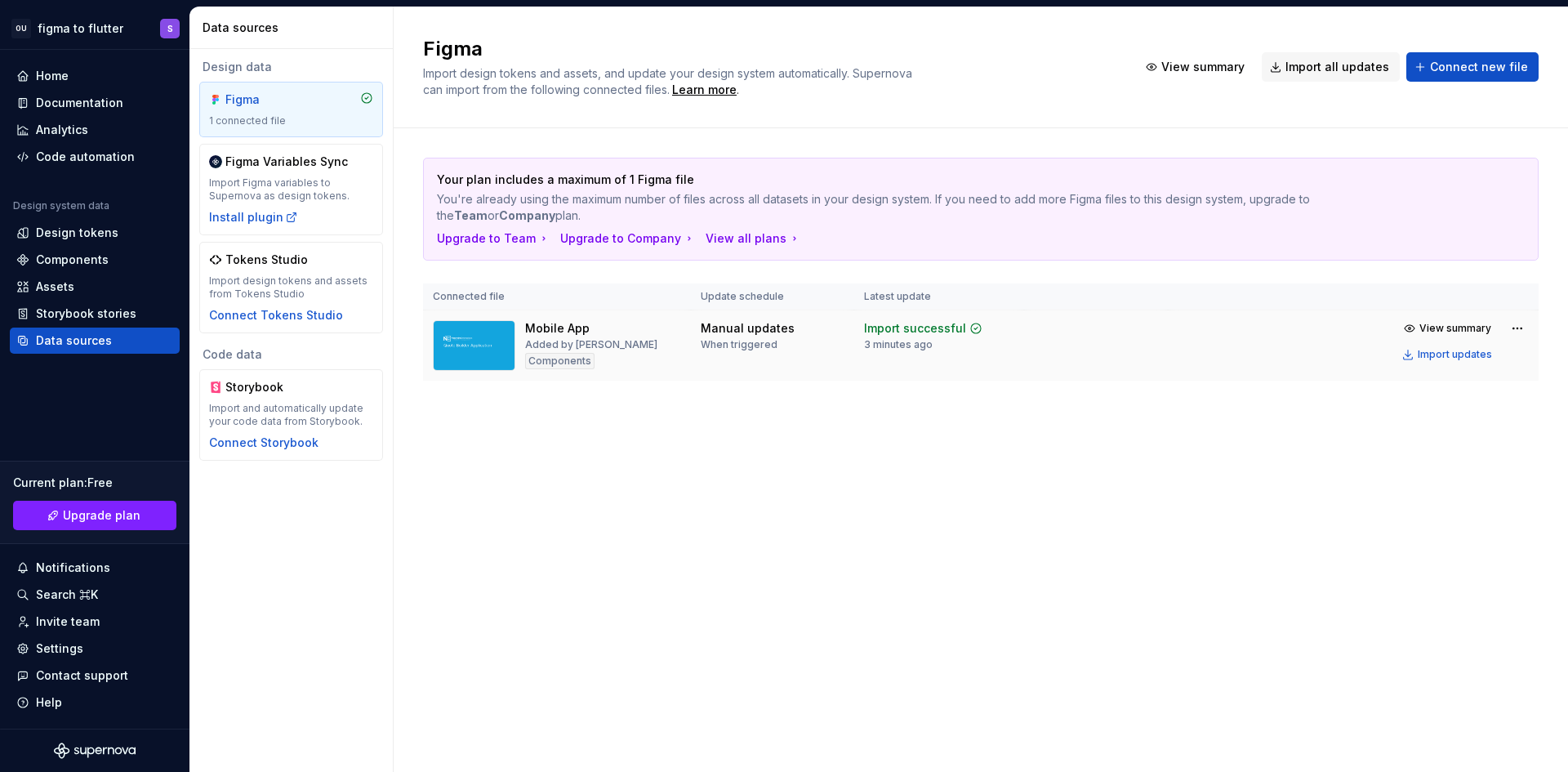 click at bounding box center [474, 346] 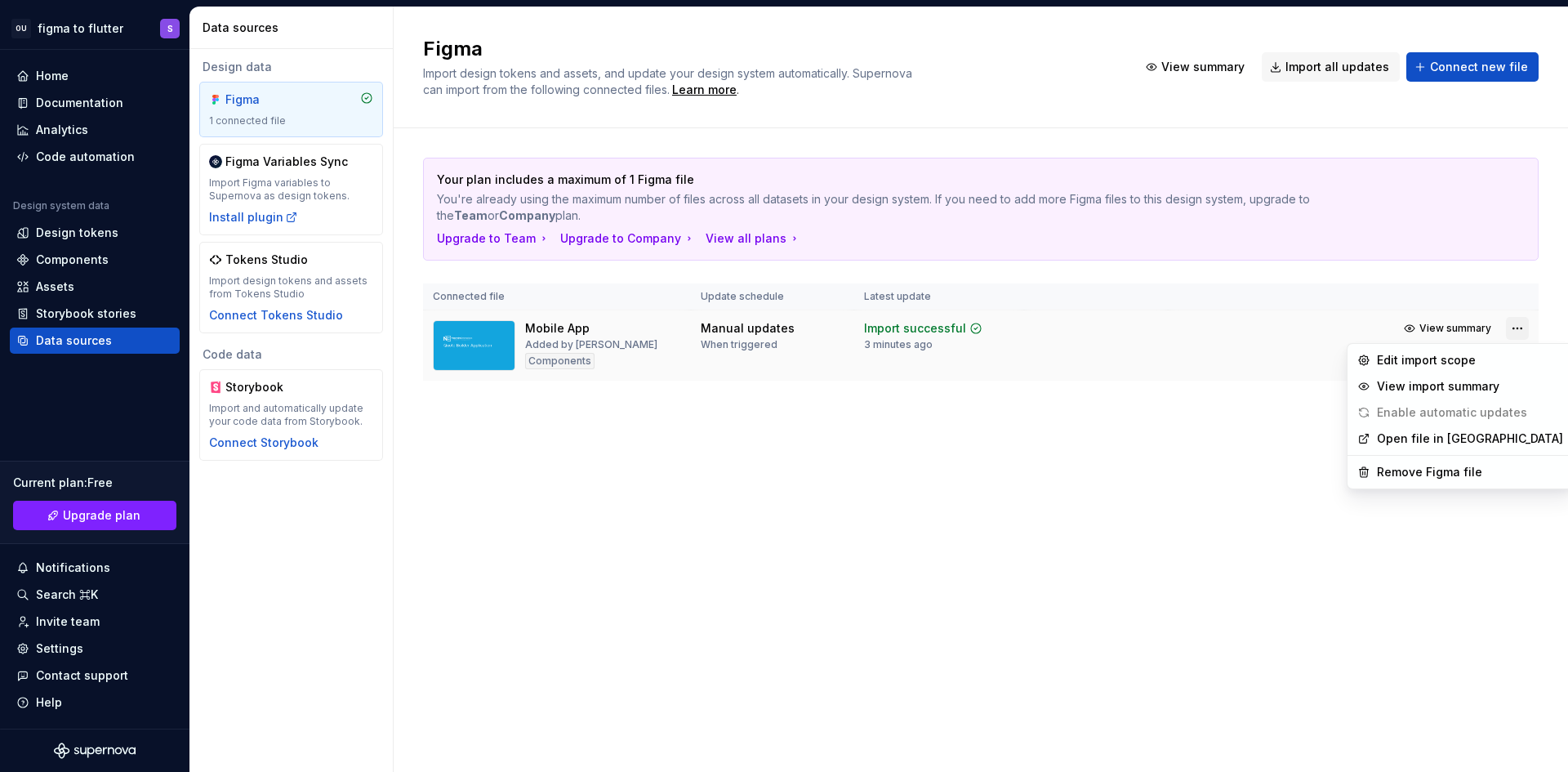 click on "OU figma to flutter S Home Documentation Analytics Code automation Design system data Design tokens Components Assets Storybook stories Data sources Current plan :  Free Upgrade plan Notifications Search ⌘K Invite team Settings Contact support Help Data sources Design data Figma 1 connected file Figma Variables Sync Import Figma variables to Supernova as design tokens. Install plugin Tokens Studio Import design tokens and assets from Tokens Studio Connect Tokens Studio Code data Storybook Import and automatically update your code data from Storybook. Connect Storybook Figma Import design tokens and assets, and update your design system automatically. Supernova can import from the following connected files.   Learn more . View summary Import all updates Connect new file Your plan includes a maximum of 1 Figma file You're already using the maximum number of files across all datasets in your design system. If you need to add more Figma files to this design system, upgrade to the  Team  or  Company  plan.   *" at bounding box center [784, 386] 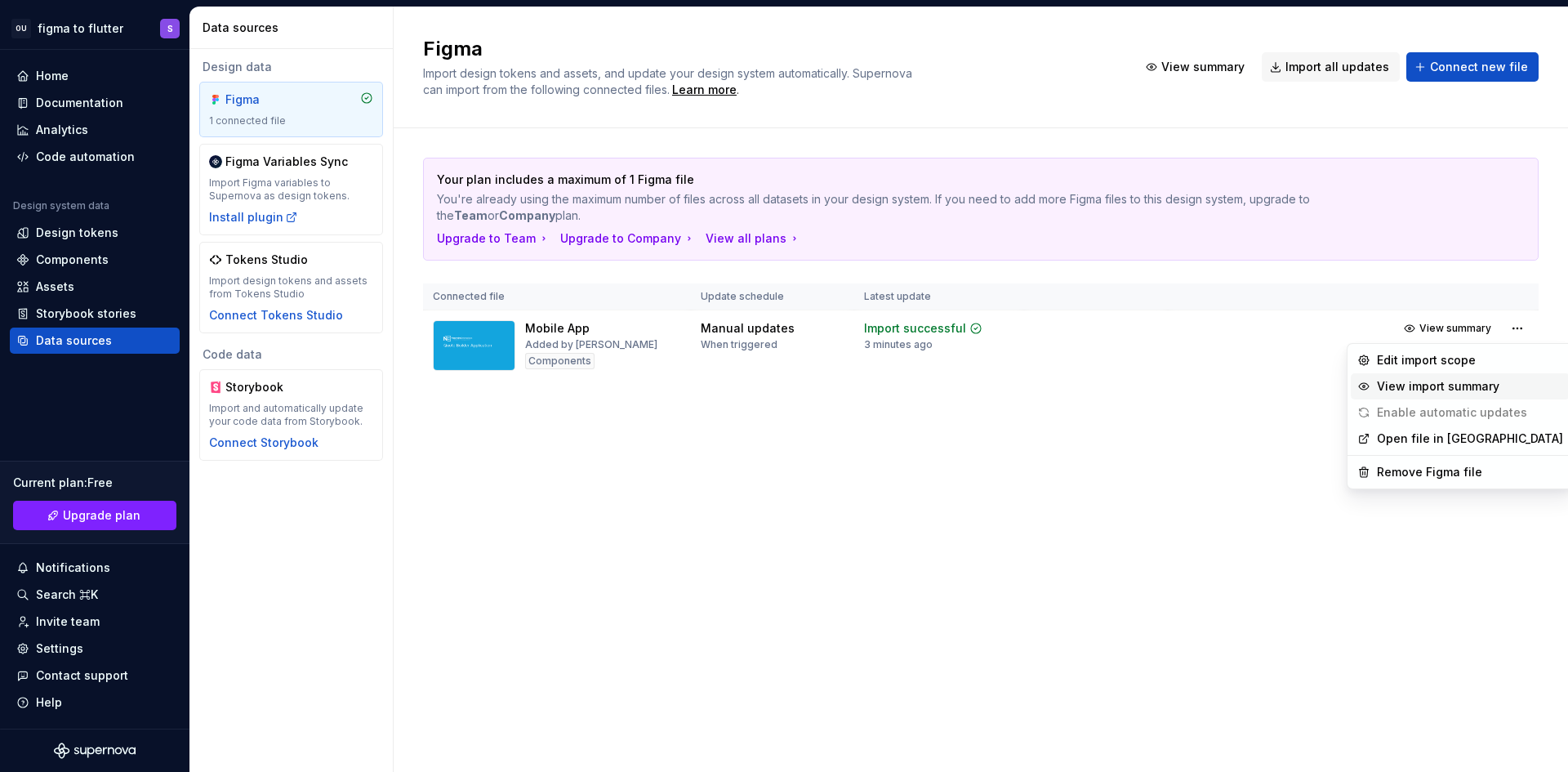 click on "View import summary" at bounding box center [1470, 386] 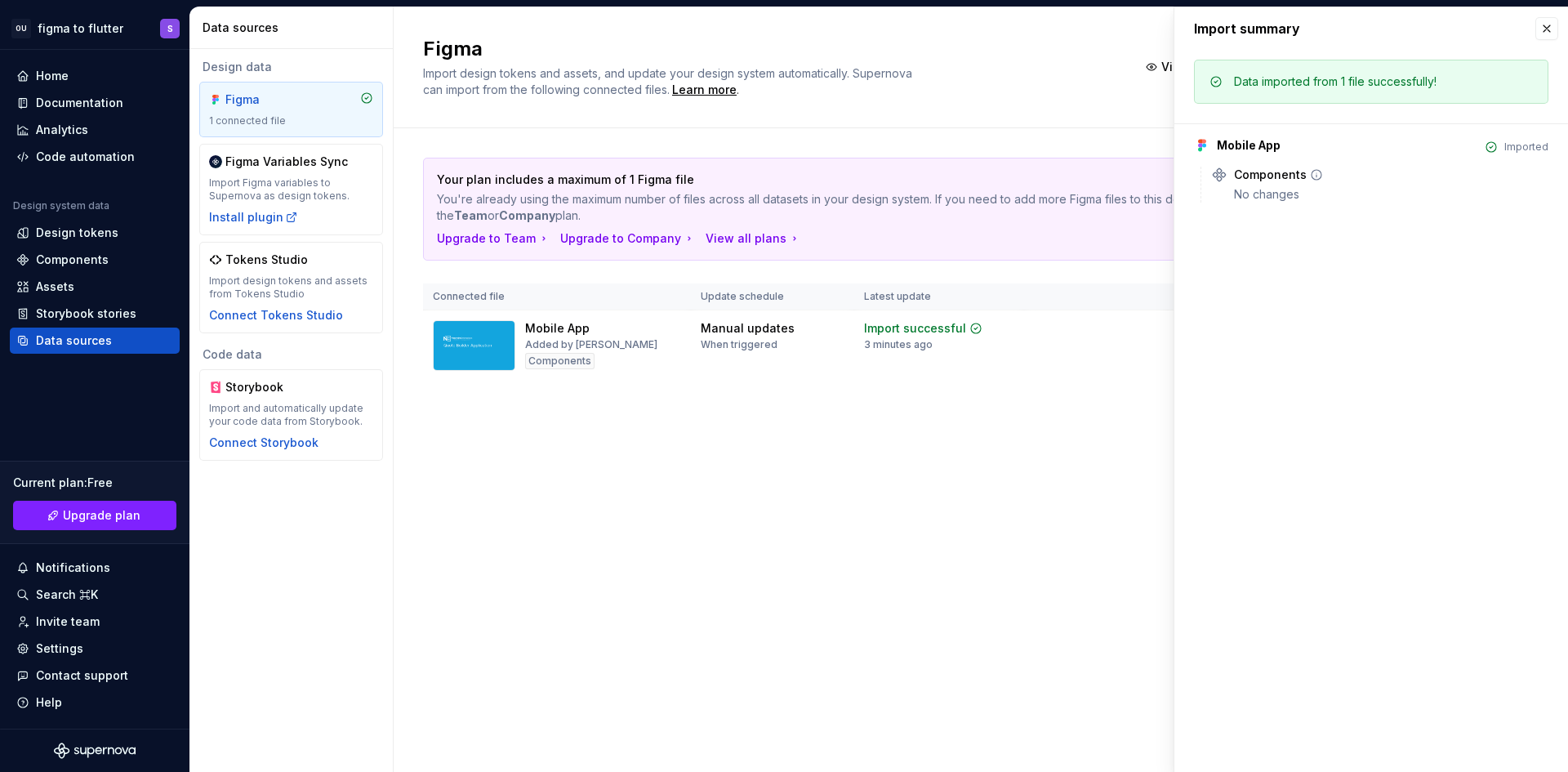 click on "No changes" at bounding box center (1391, 194) 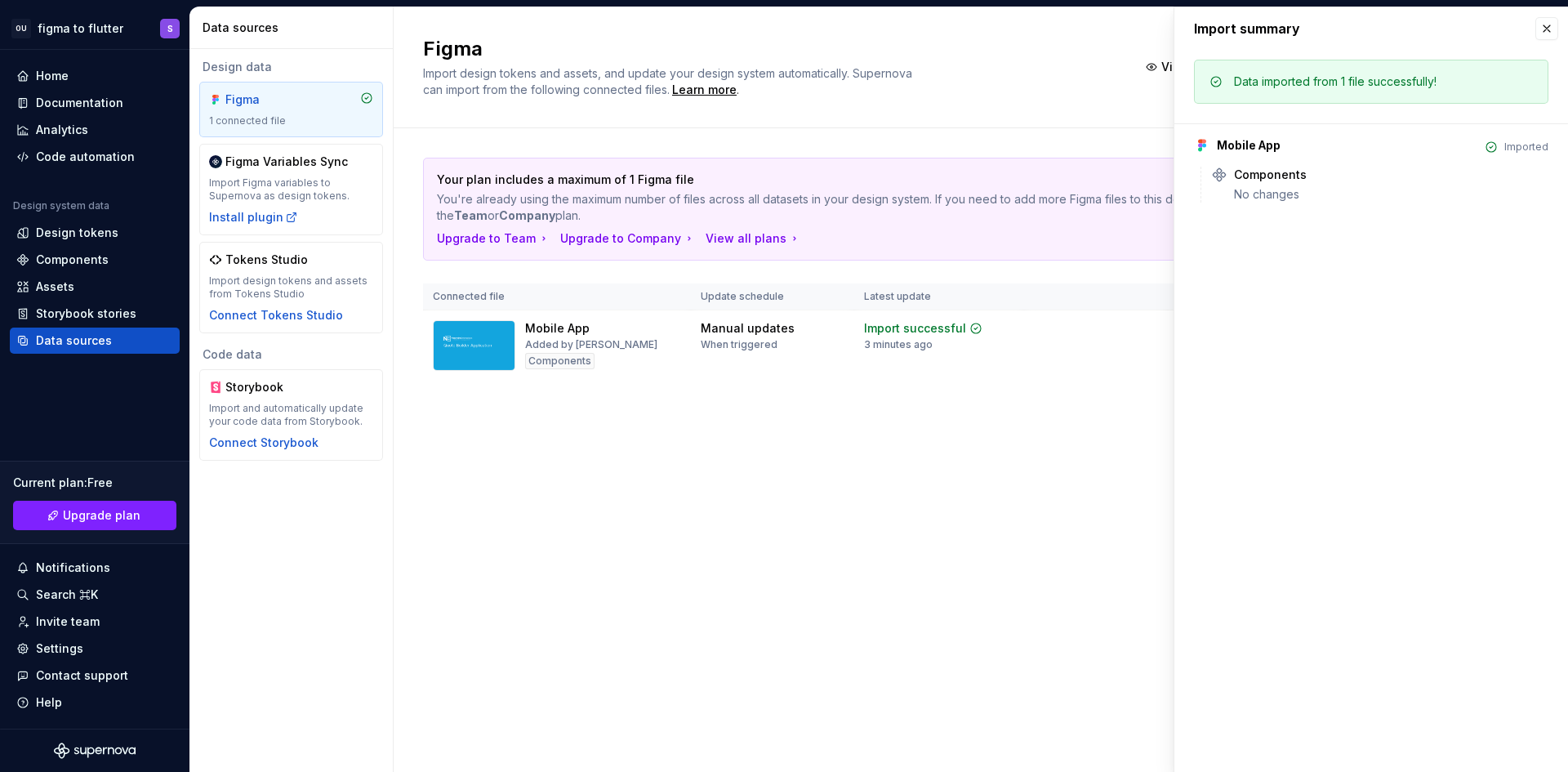 click on "Mobile App" at bounding box center [1249, 145] 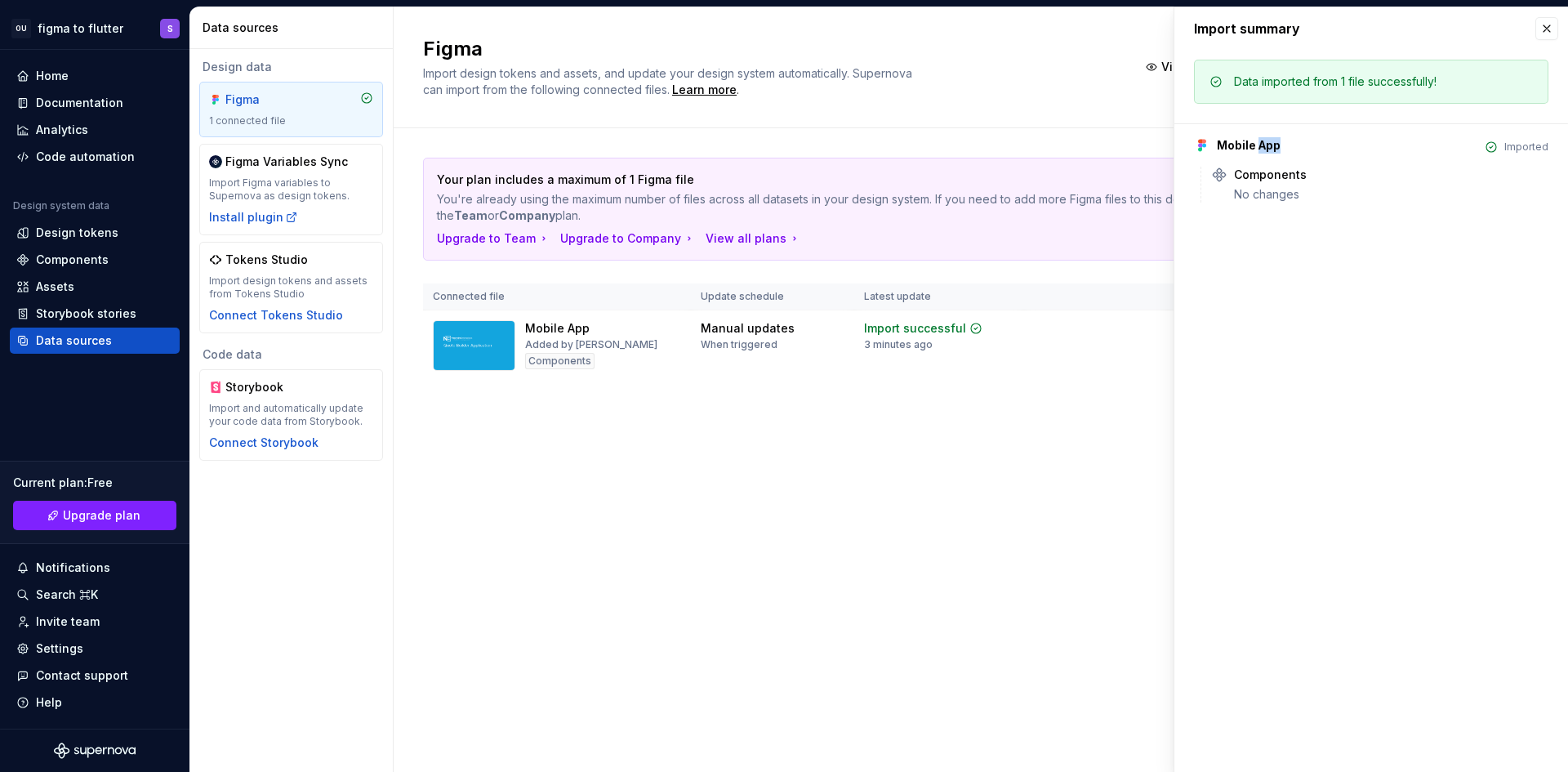 click on "Mobile App" at bounding box center [1249, 145] 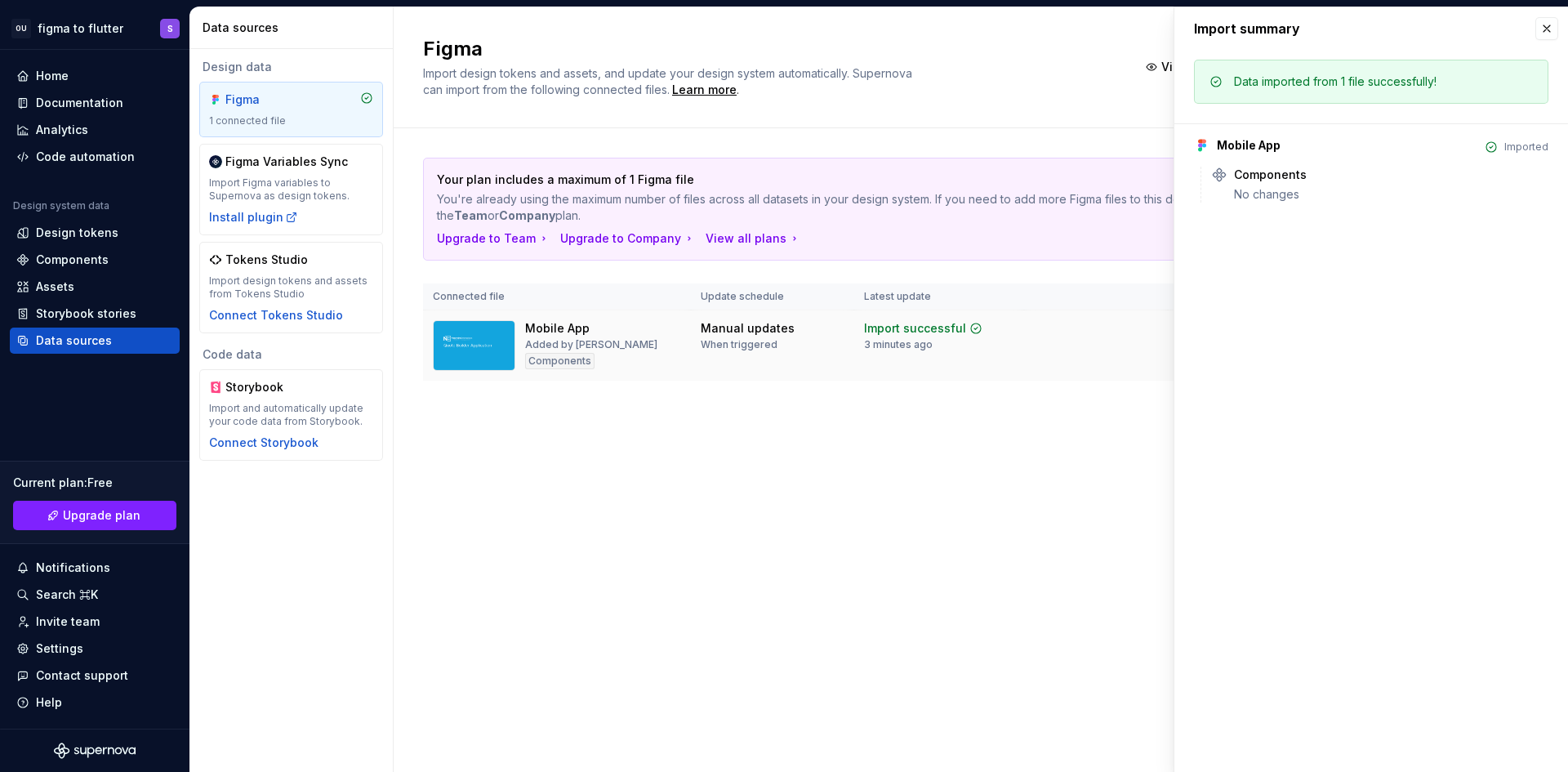 click on "Import successful 3 minutes ago" at bounding box center [939, 346] 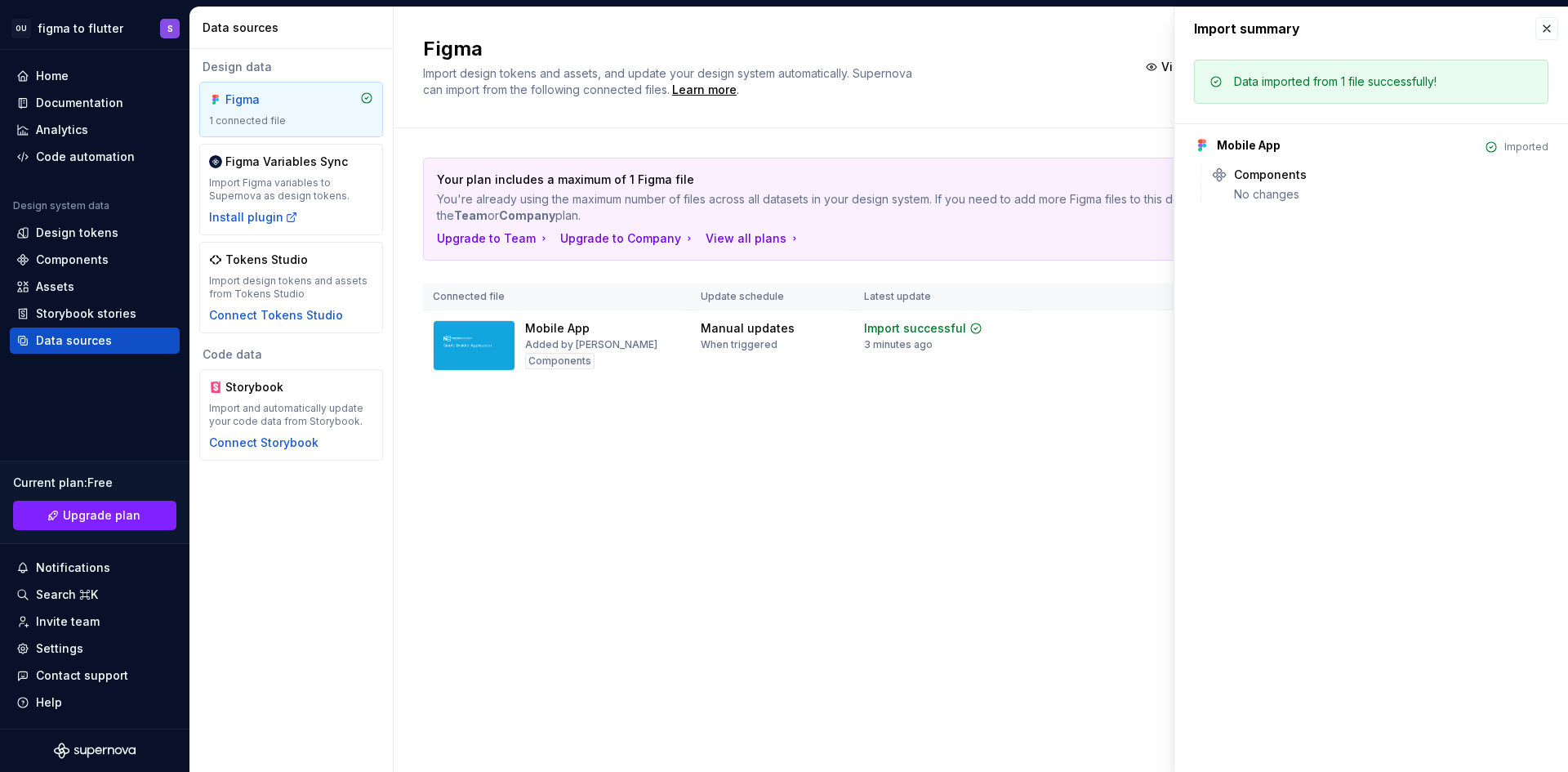click on "Design data Figma 1 connected file Figma Variables Sync Import Figma variables to Supernova as design tokens. Install plugin Tokens Studio Import design tokens and assets from Tokens Studio Connect Tokens Studio Code data Storybook Import and automatically update your code data from Storybook. Connect Storybook" at bounding box center (291, 410) 